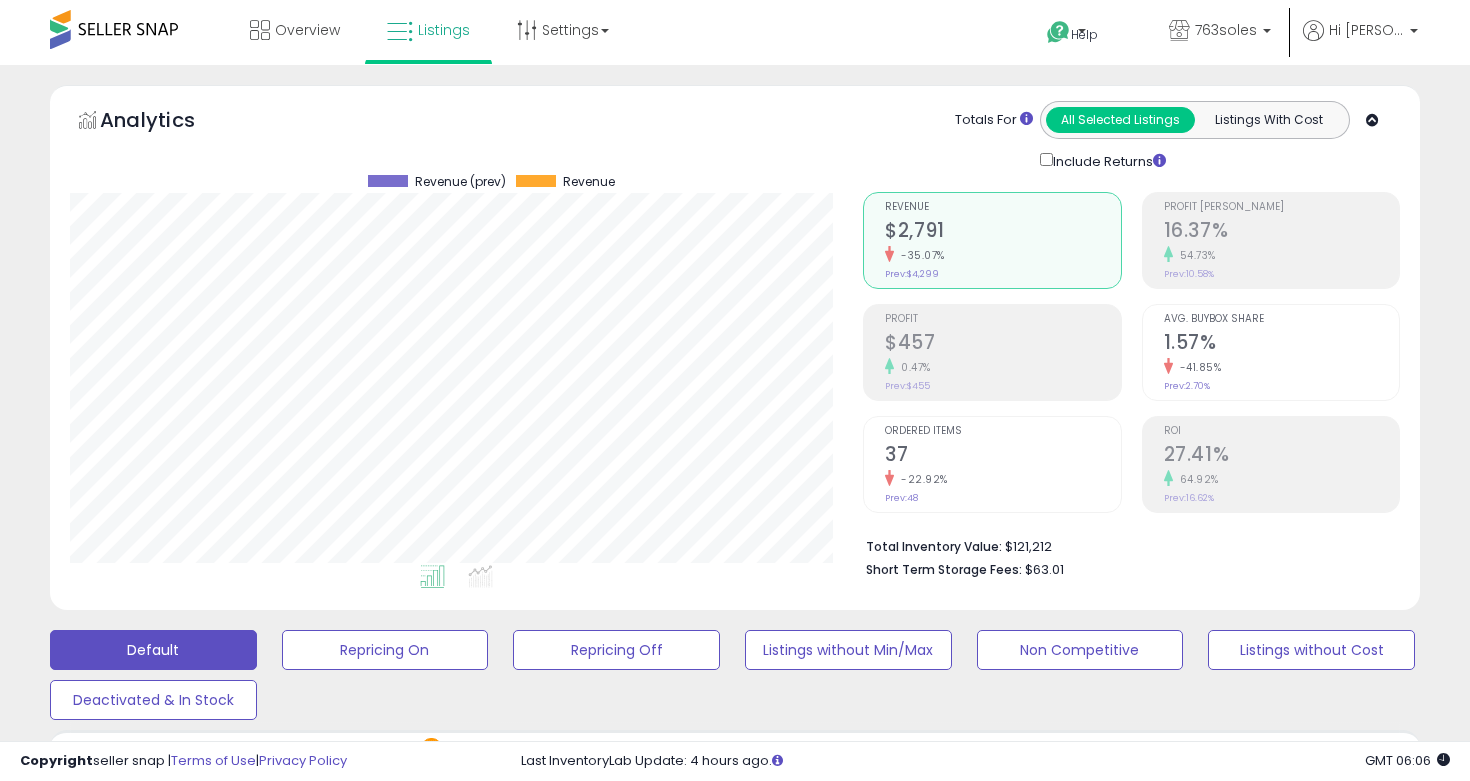 scroll, scrollTop: 2259, scrollLeft: 0, axis: vertical 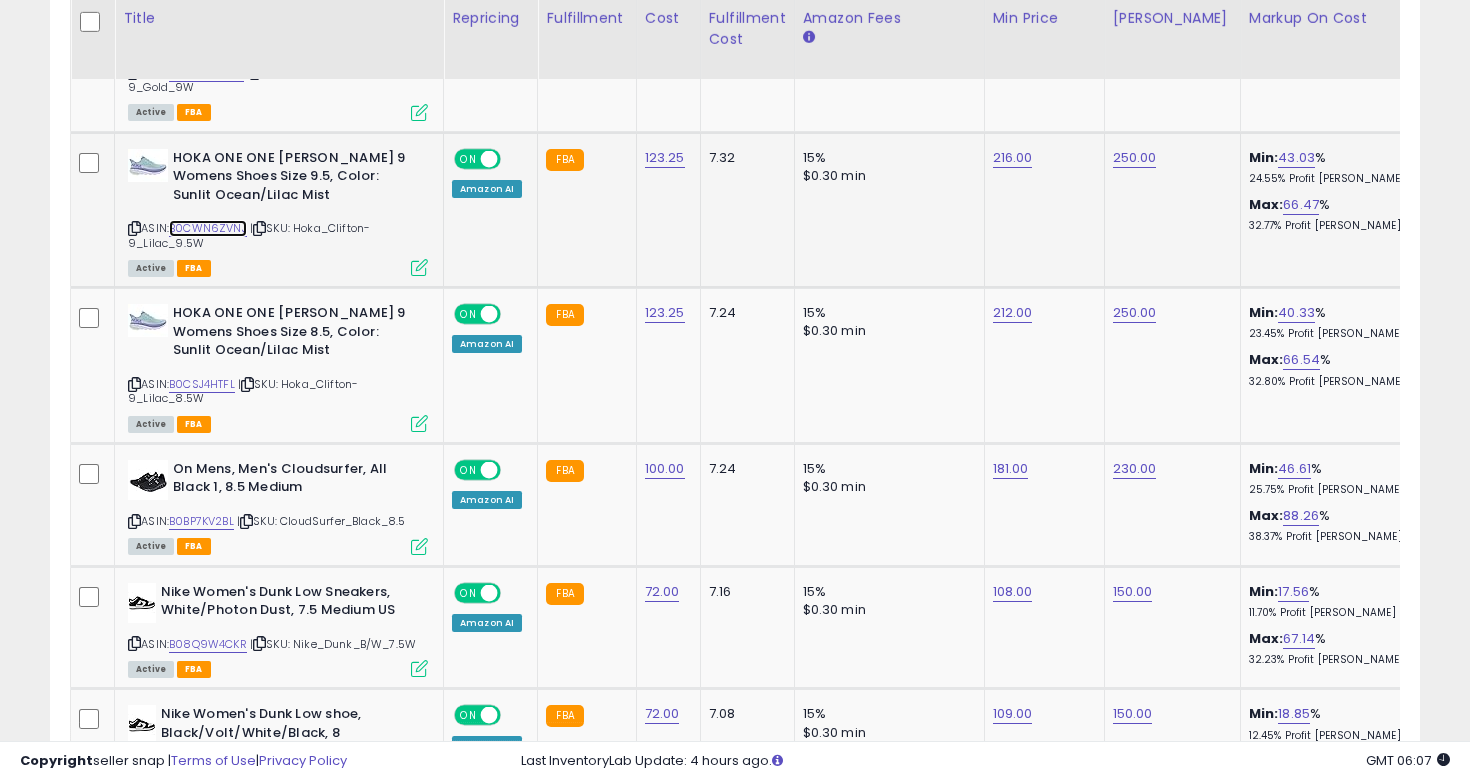 click on "B0CWN6ZVNJ" at bounding box center [208, 228] 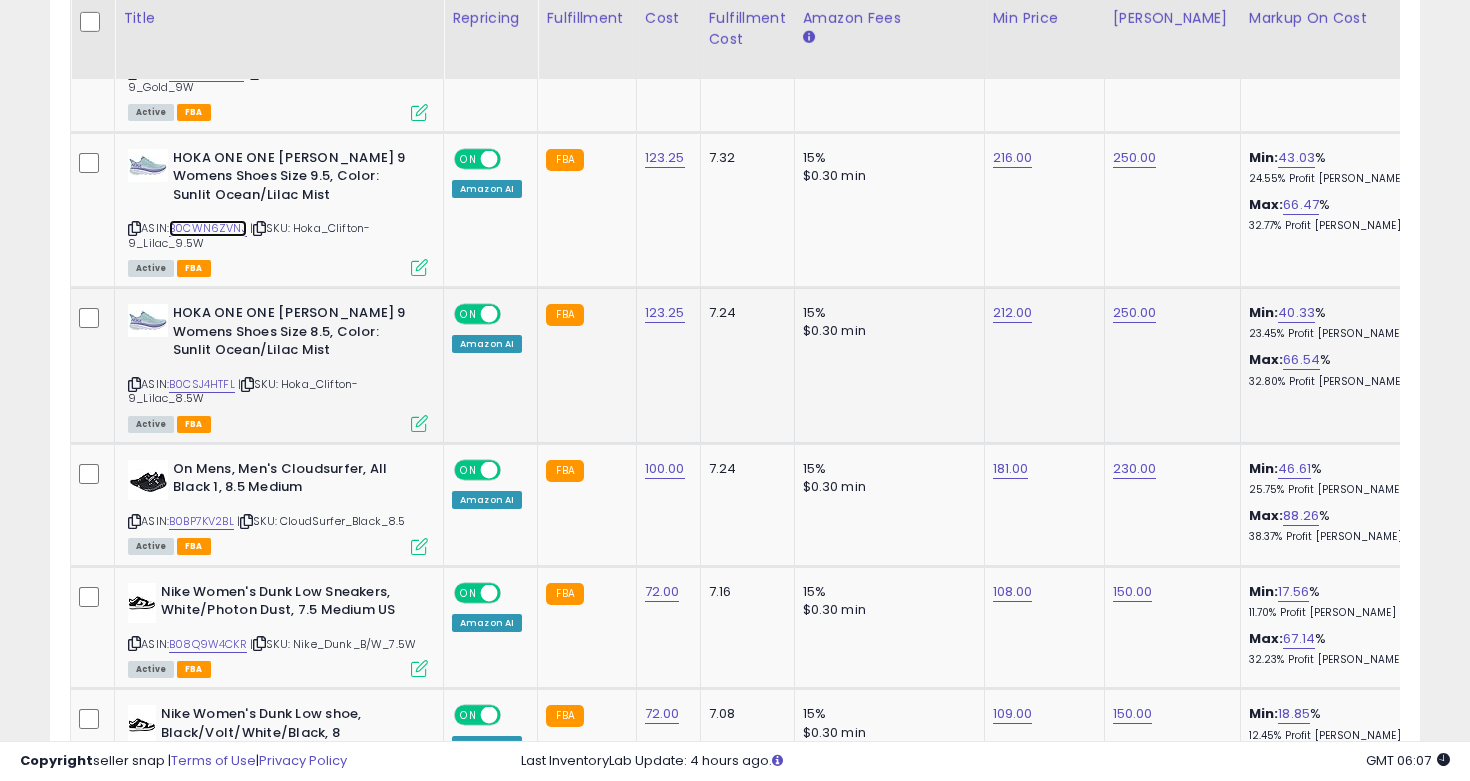 scroll, scrollTop: 0, scrollLeft: 192, axis: horizontal 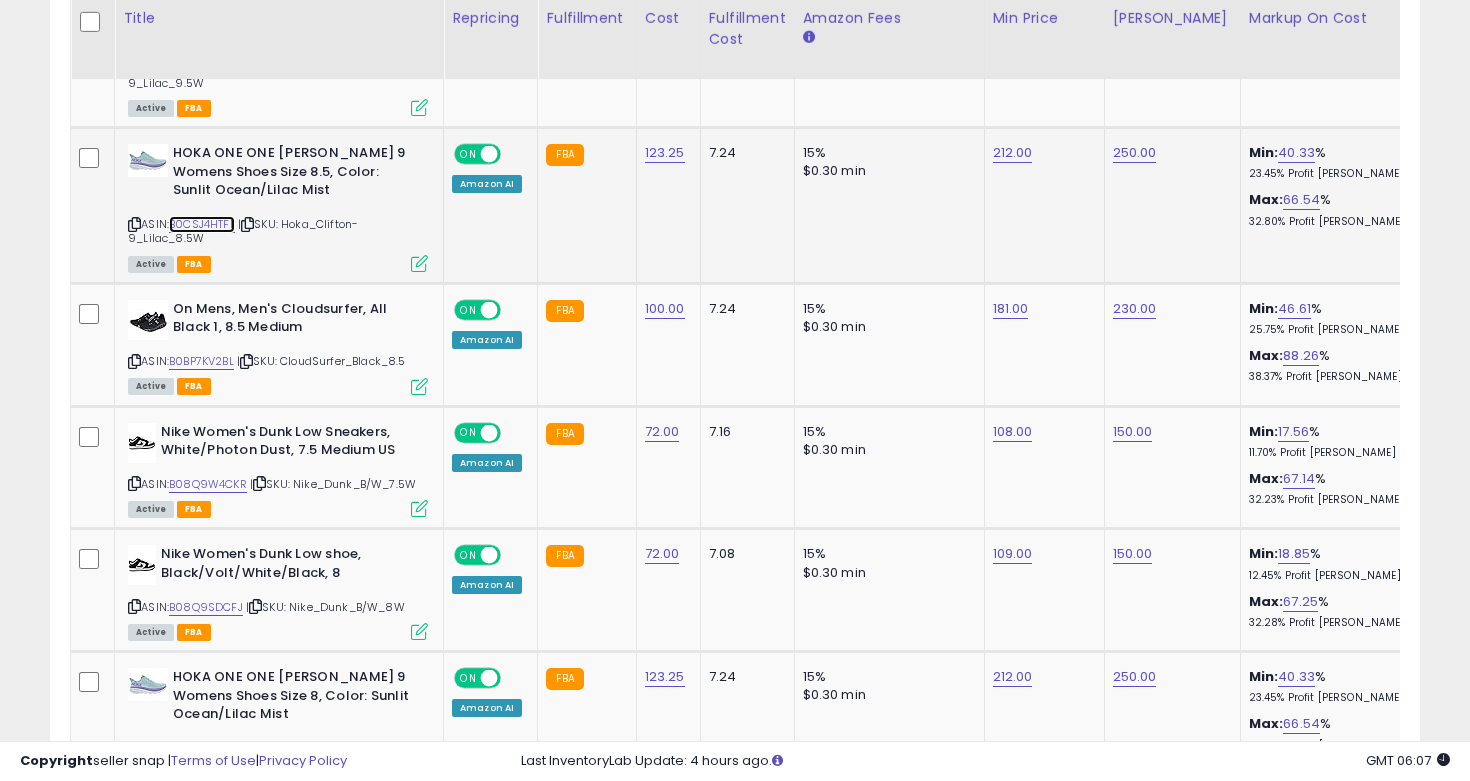 click on "B0CSJ4HTFL" at bounding box center [202, 224] 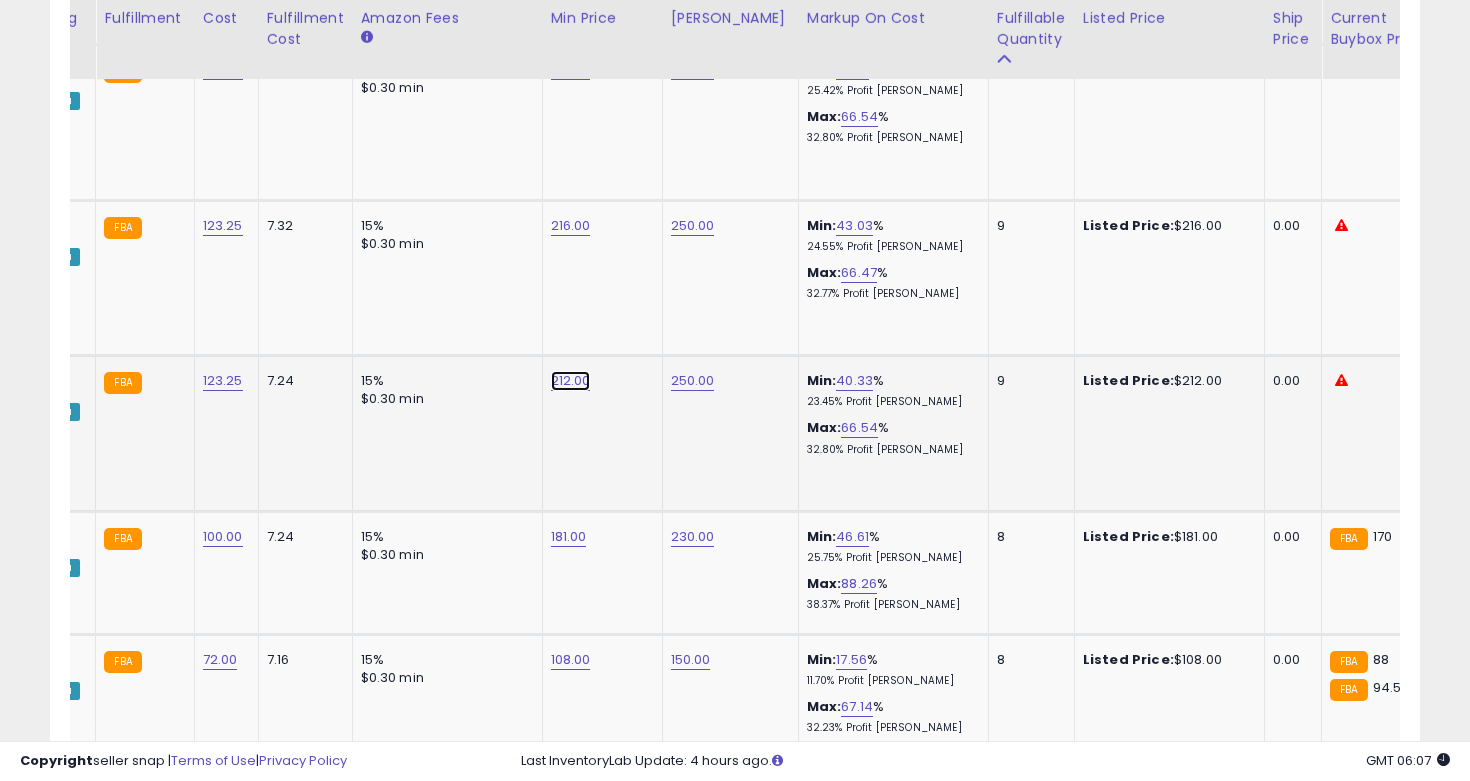 click on "212.00" at bounding box center [571, -1277] 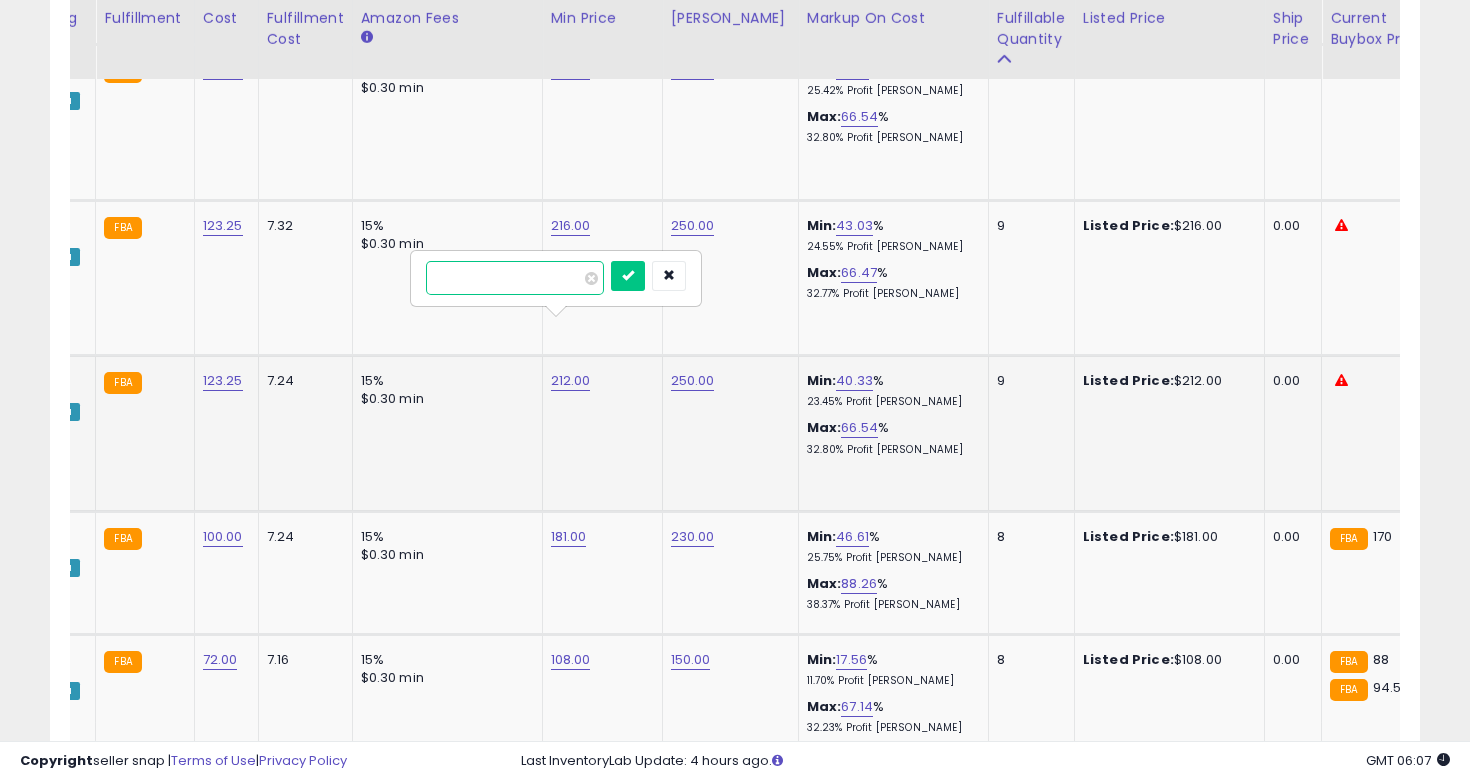drag, startPoint x: 526, startPoint y: 278, endPoint x: 448, endPoint y: 278, distance: 78 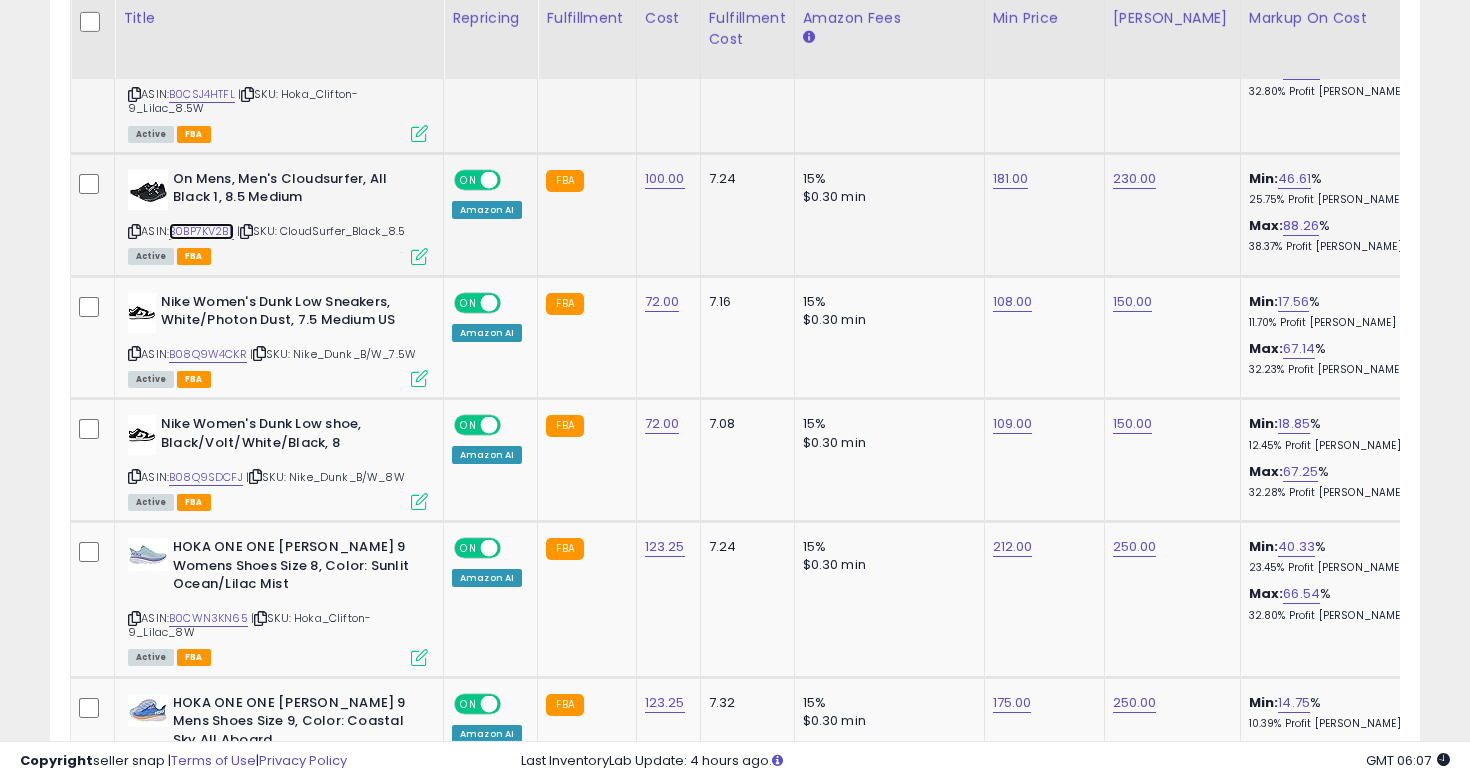 click on "B0BP7KV2BL" at bounding box center [201, 231] 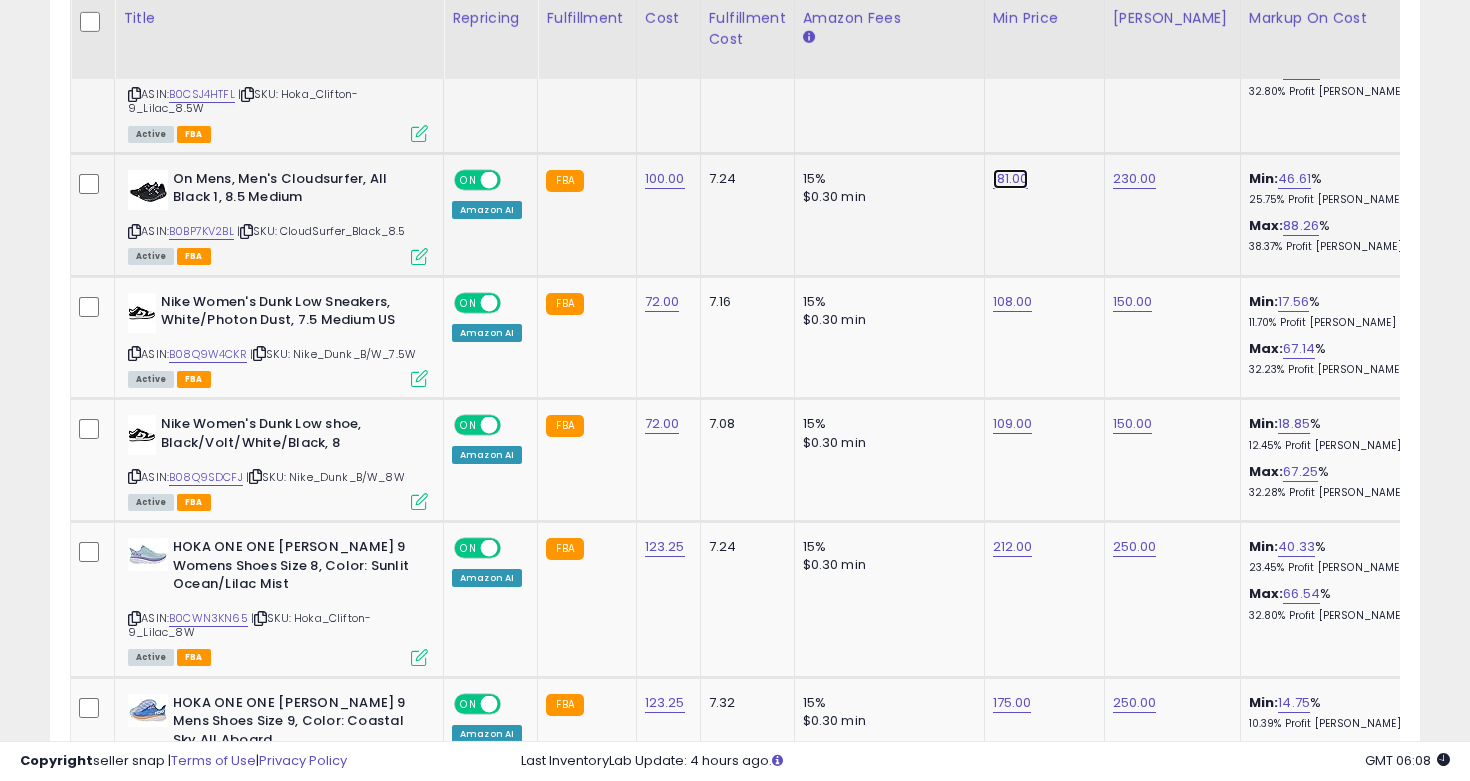 click on "181.00" at bounding box center [1013, -1635] 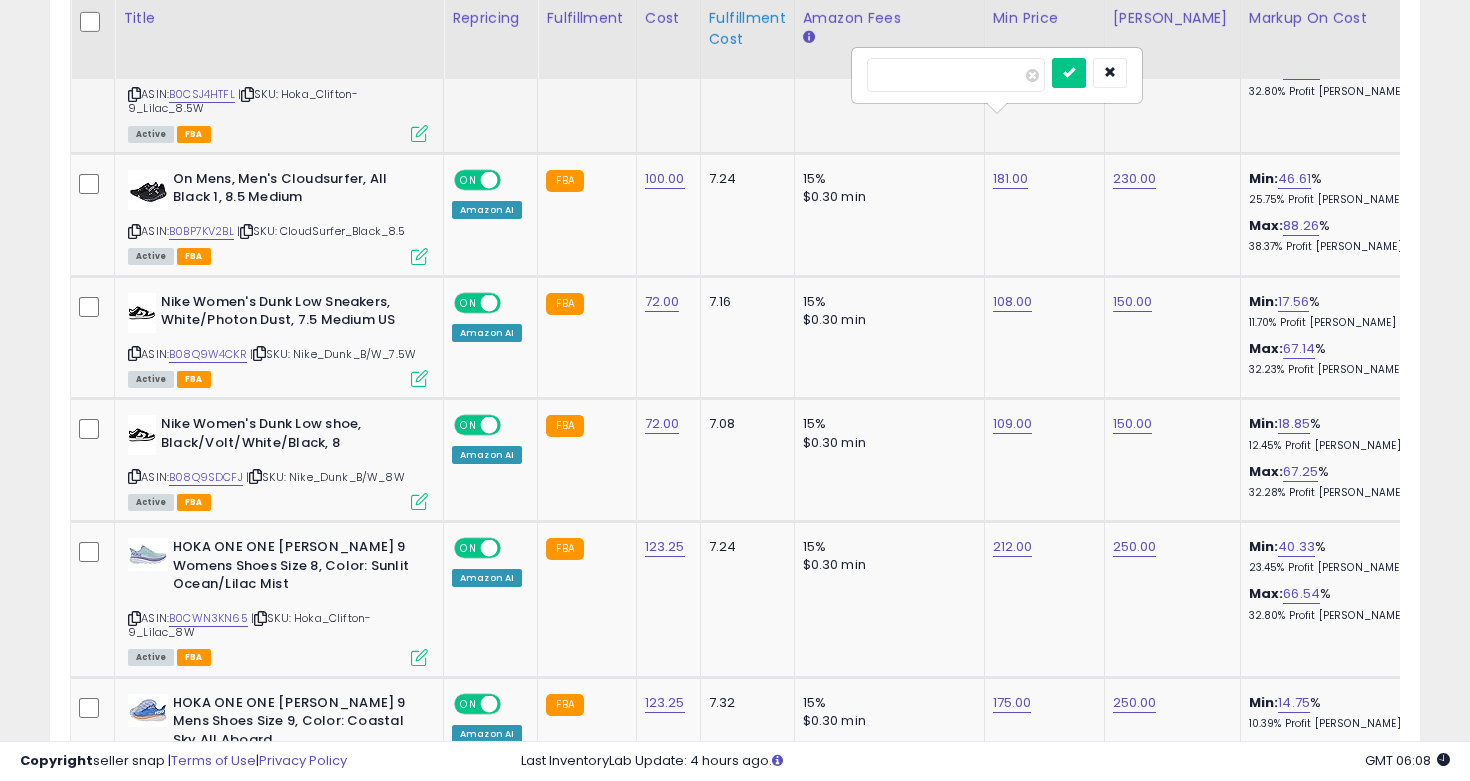 drag, startPoint x: 958, startPoint y: 76, endPoint x: 746, endPoint y: 69, distance: 212.11554 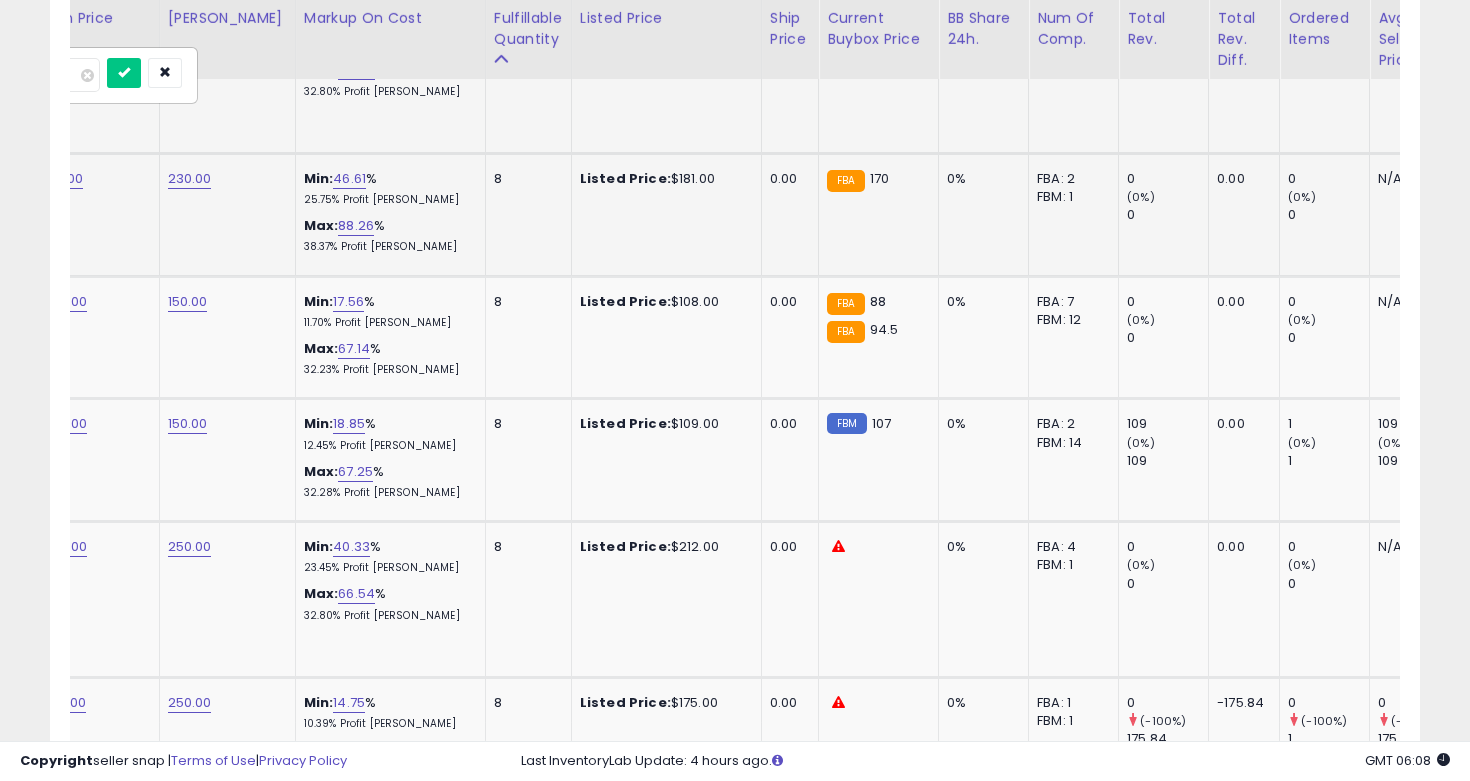 click at bounding box center [124, 73] 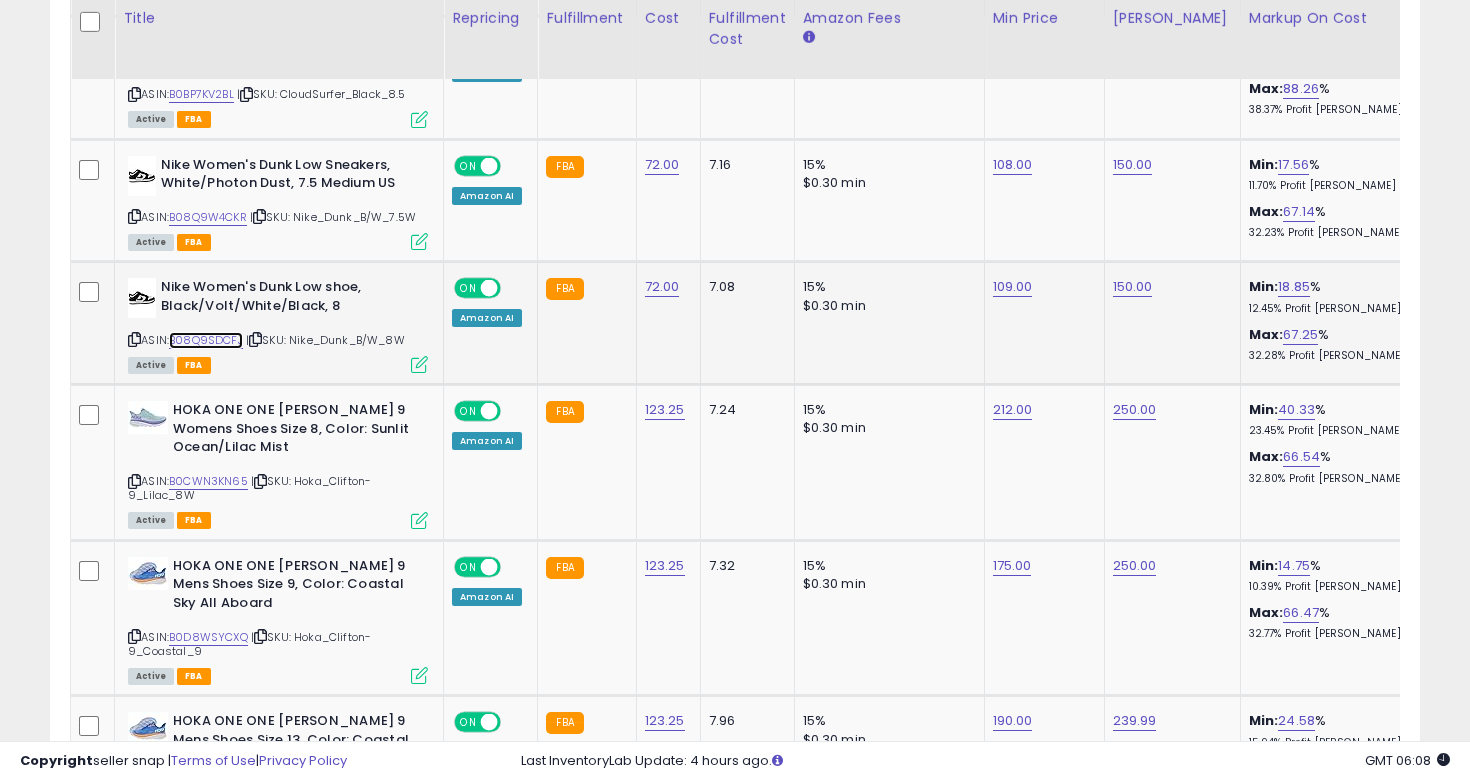 click on "B08Q9SDCFJ" at bounding box center (206, 340) 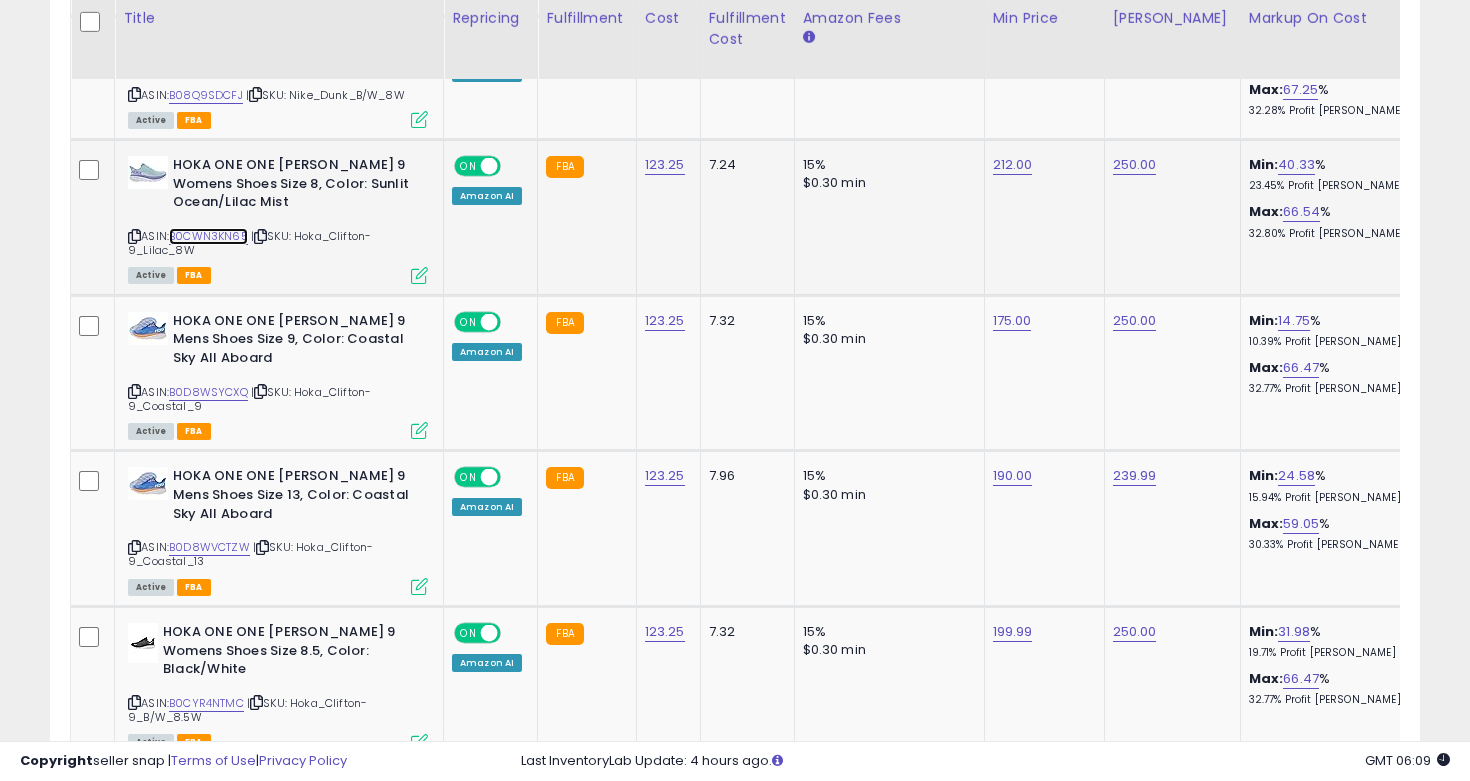 click on "B0CWN3KN65" at bounding box center [208, 236] 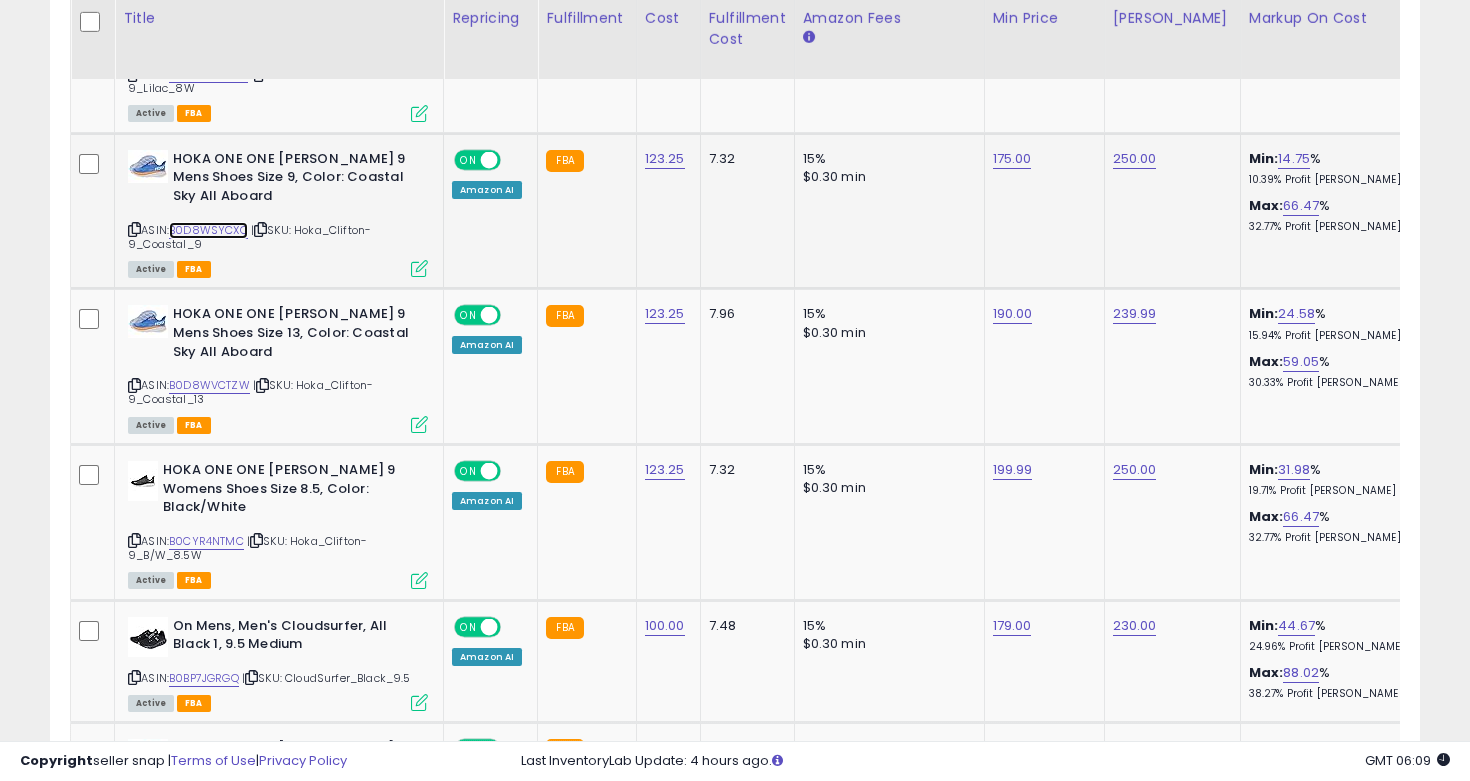 click on "B0D8WSYCXQ" at bounding box center [208, 230] 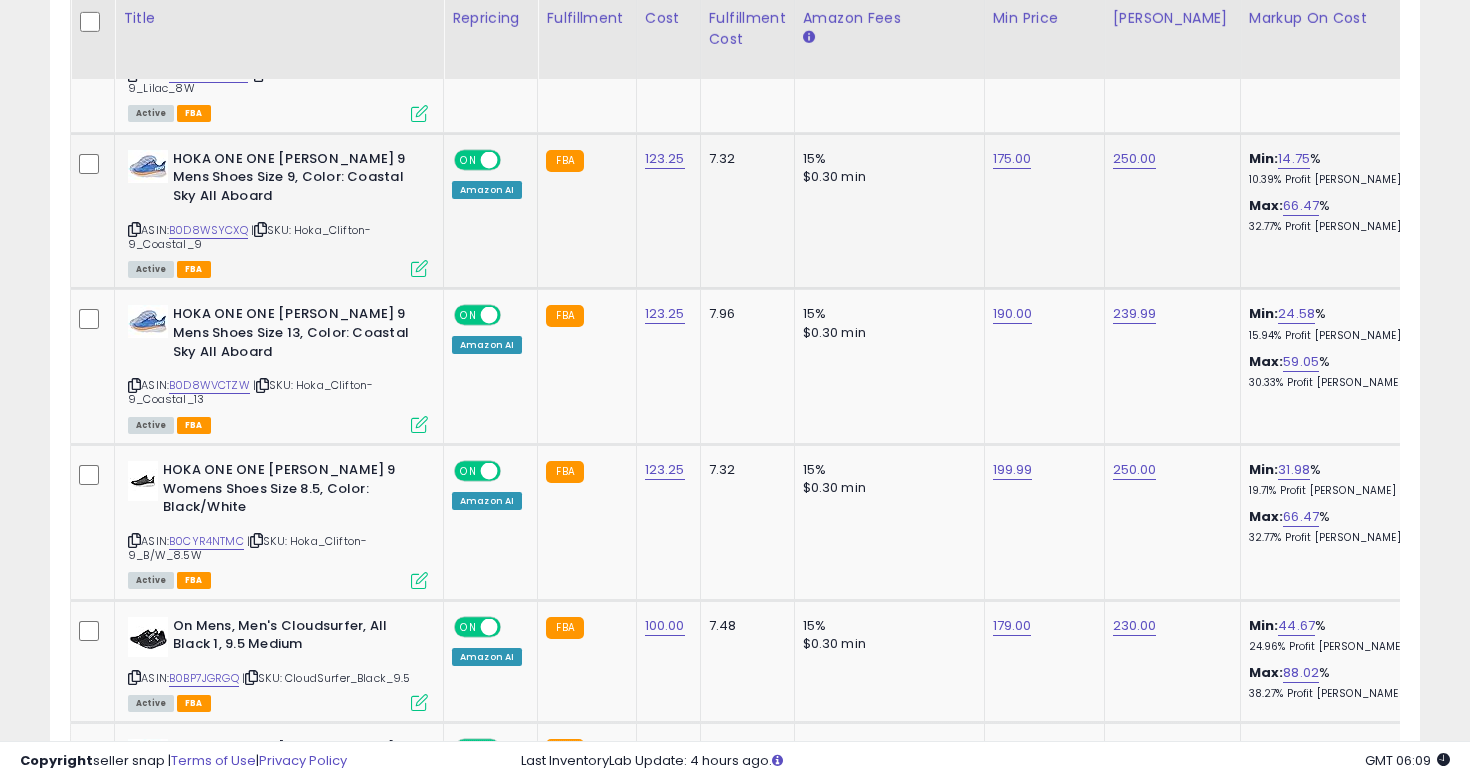 click on "175.00" 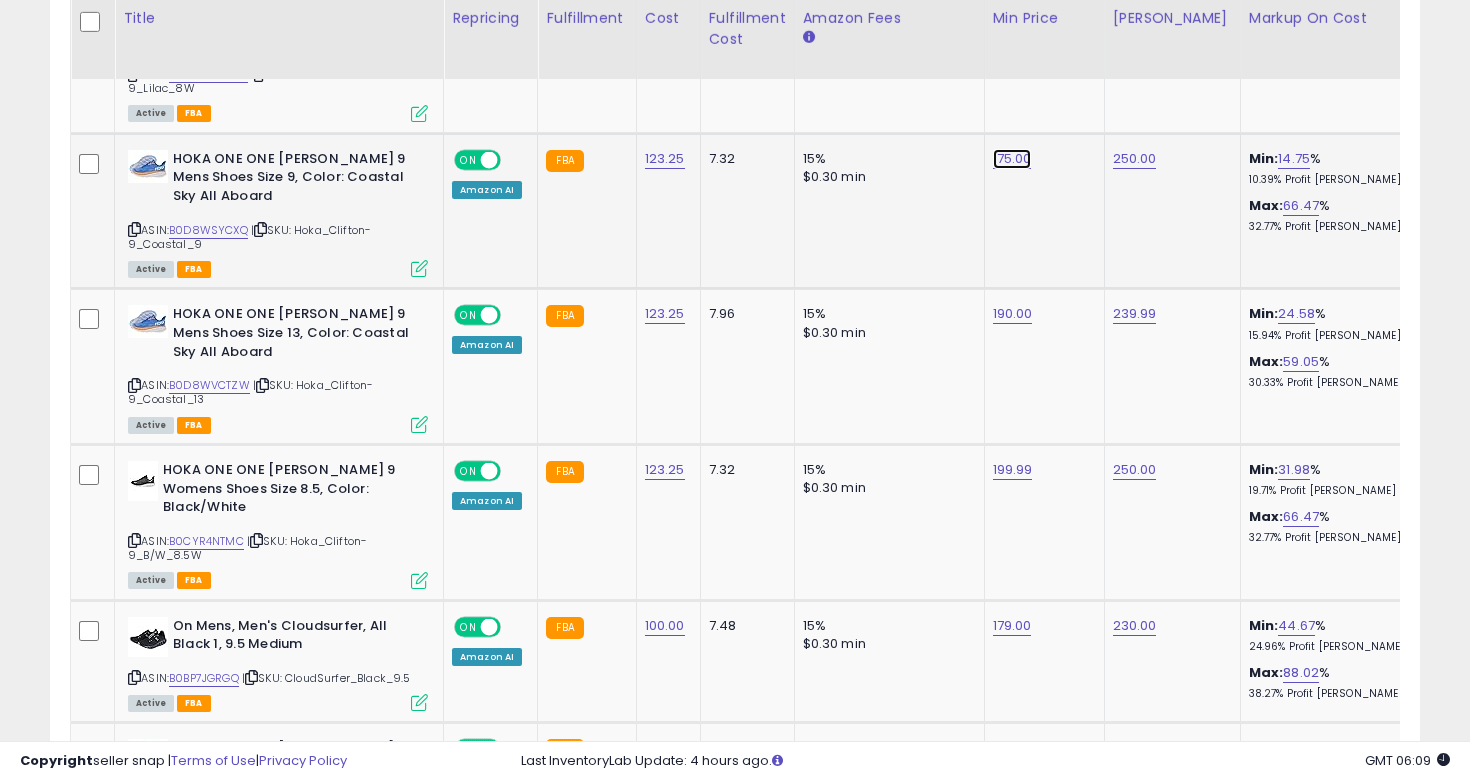 click on "175.00" at bounding box center (1013, -2179) 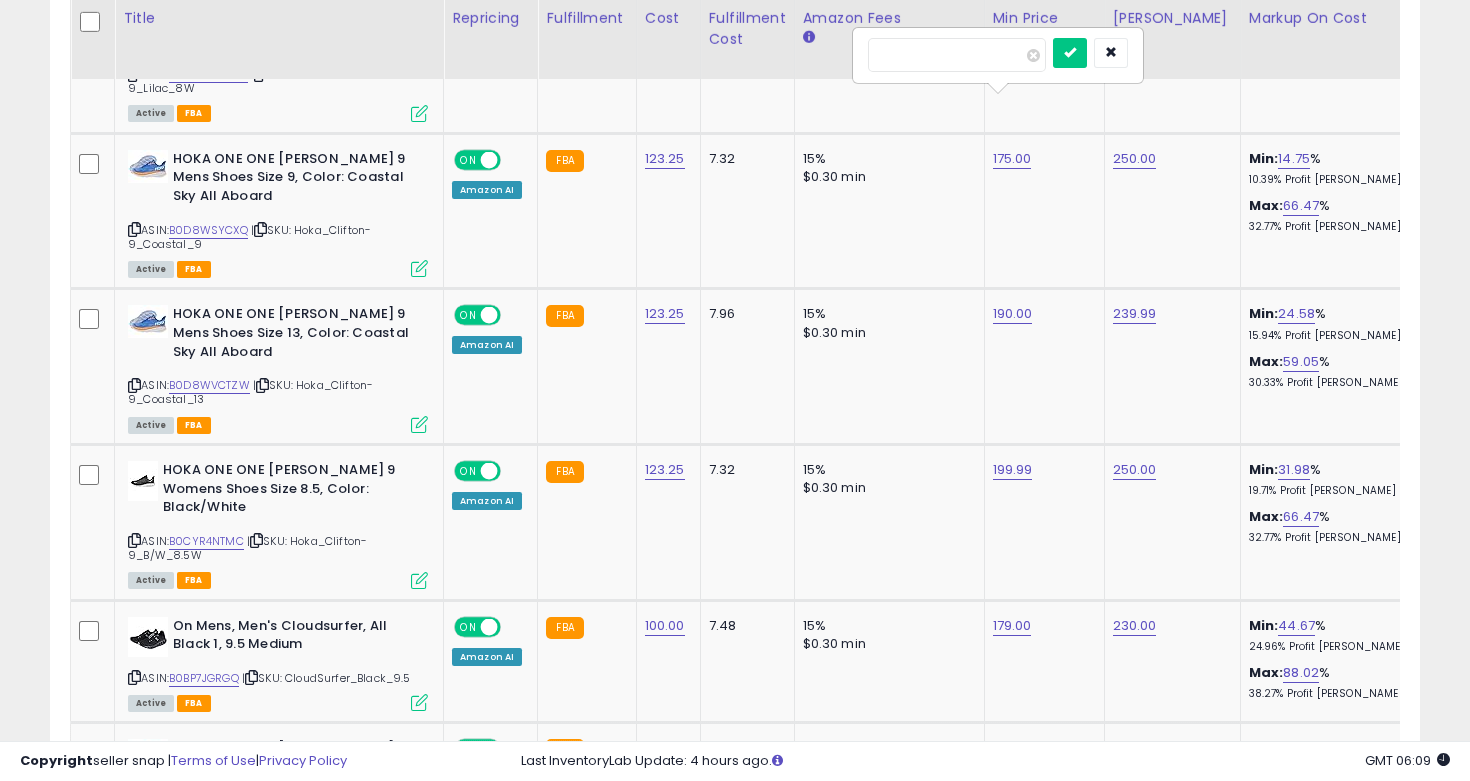 drag, startPoint x: 953, startPoint y: 61, endPoint x: 792, endPoint y: 51, distance: 161.31026 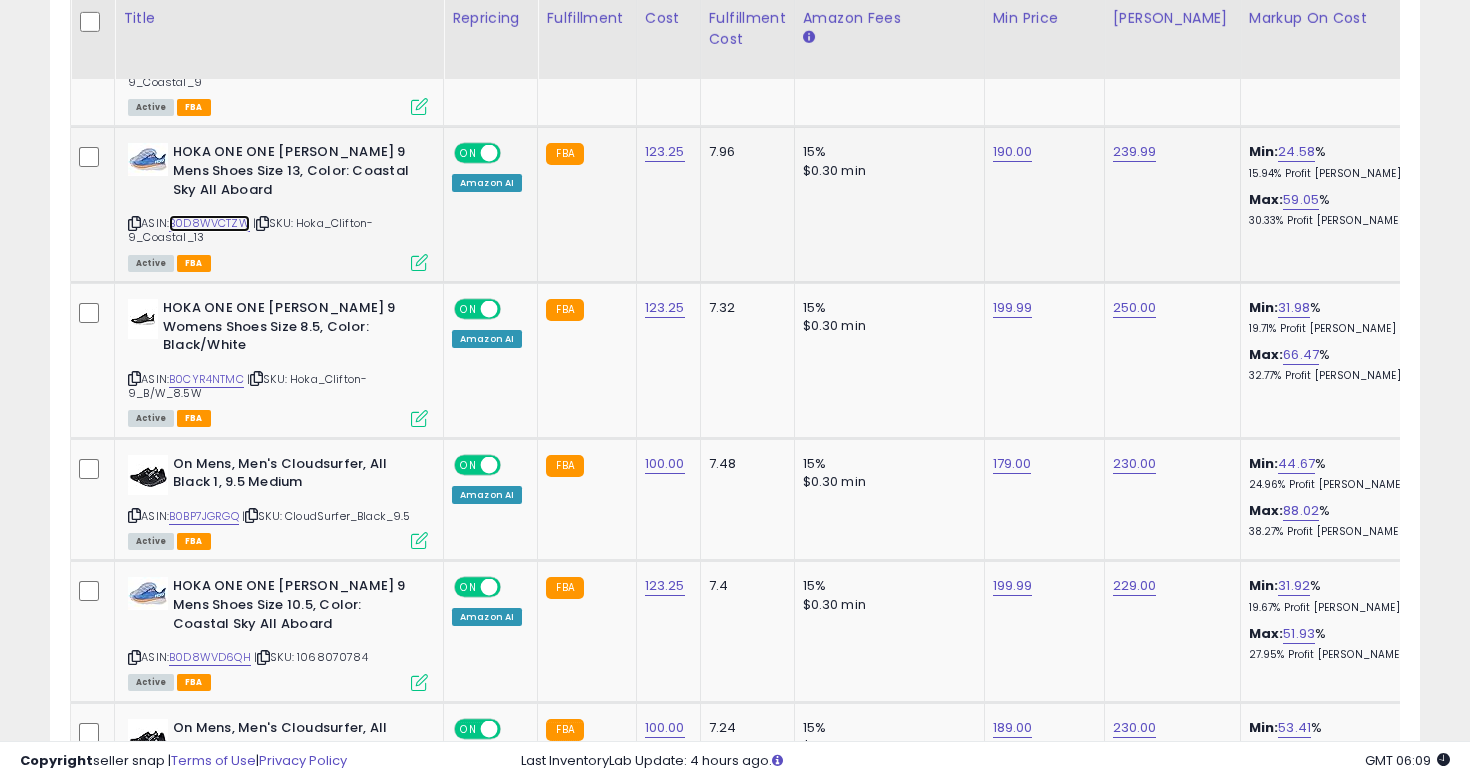 click on "B0D8WVCTZW" at bounding box center [209, 223] 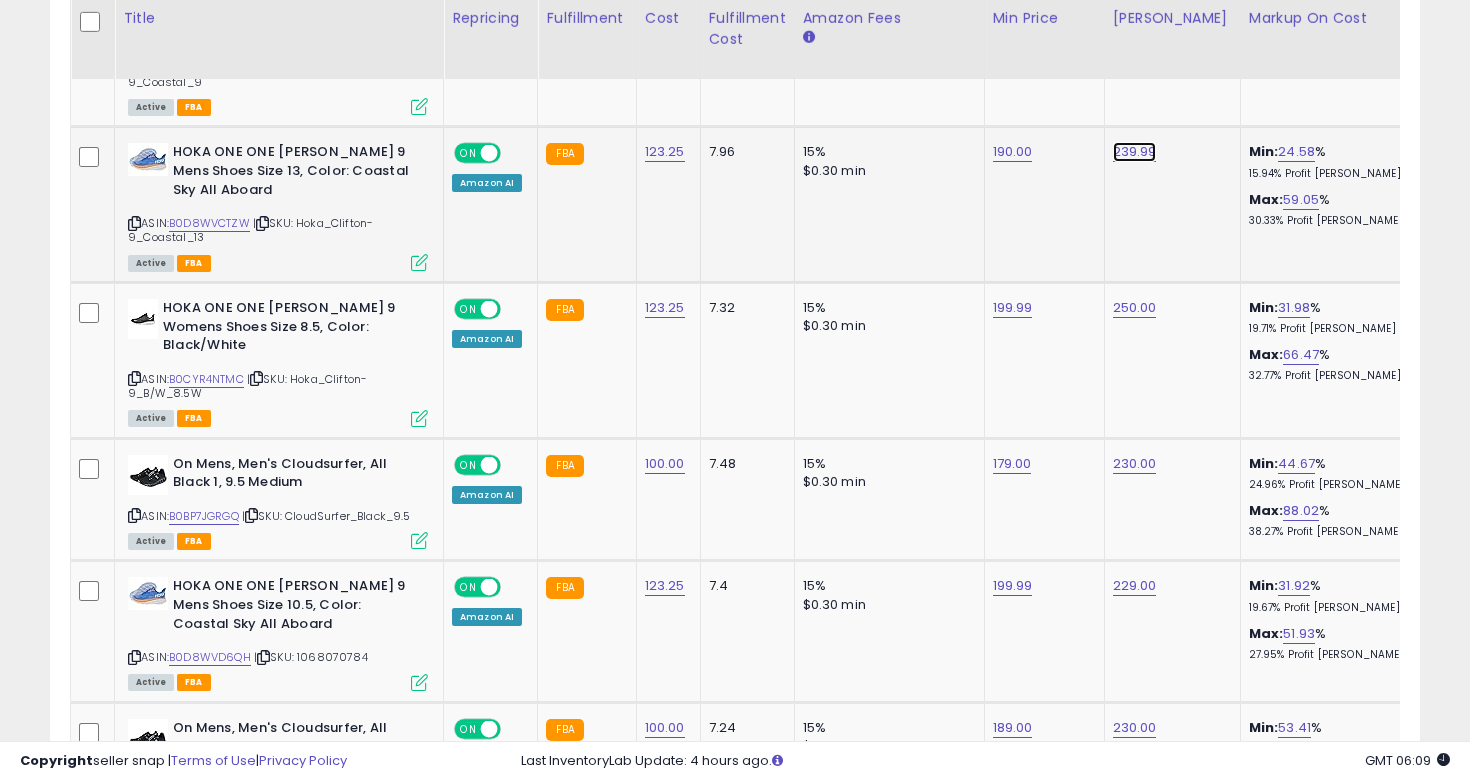 click on "239.99" at bounding box center [1135, -2341] 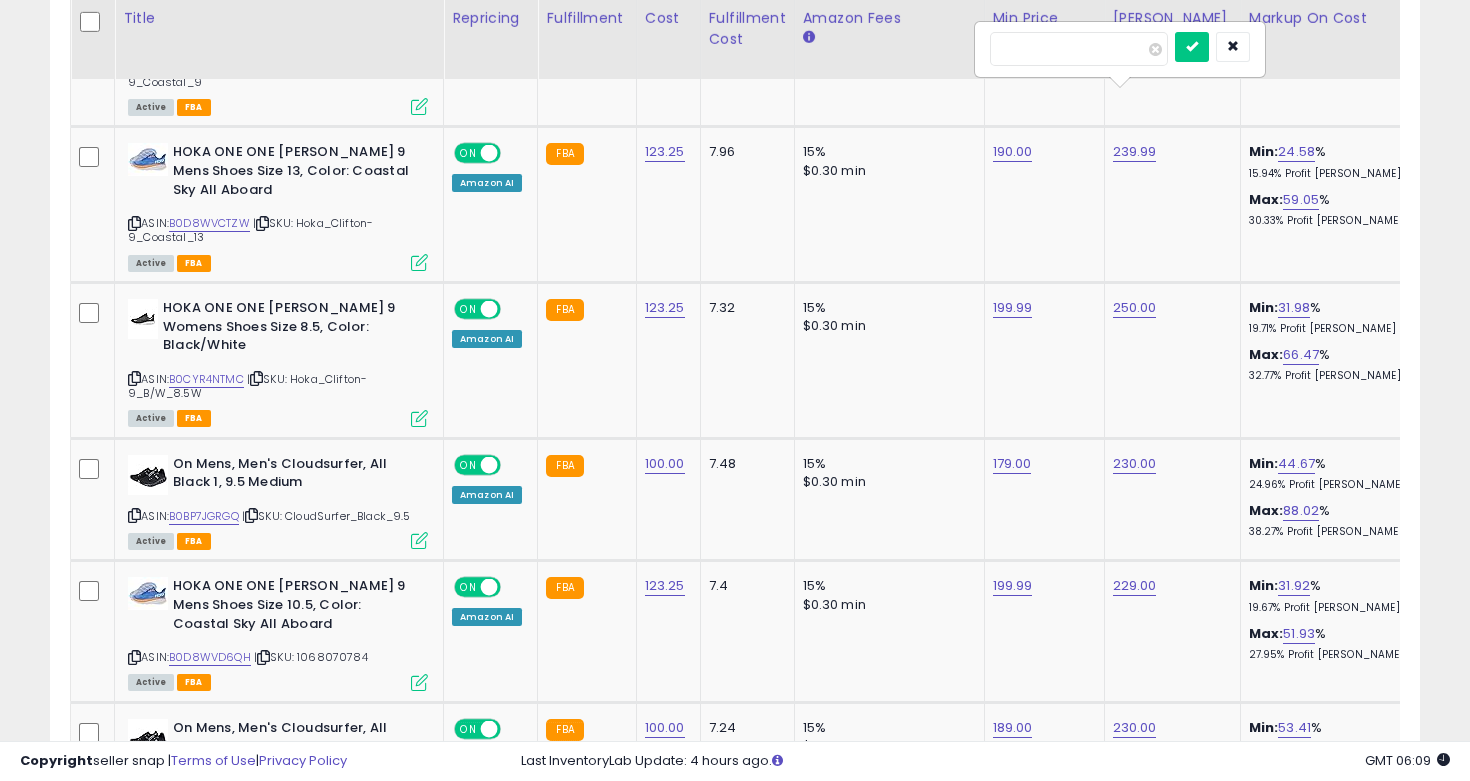 drag, startPoint x: 1070, startPoint y: 51, endPoint x: 929, endPoint y: 43, distance: 141.22676 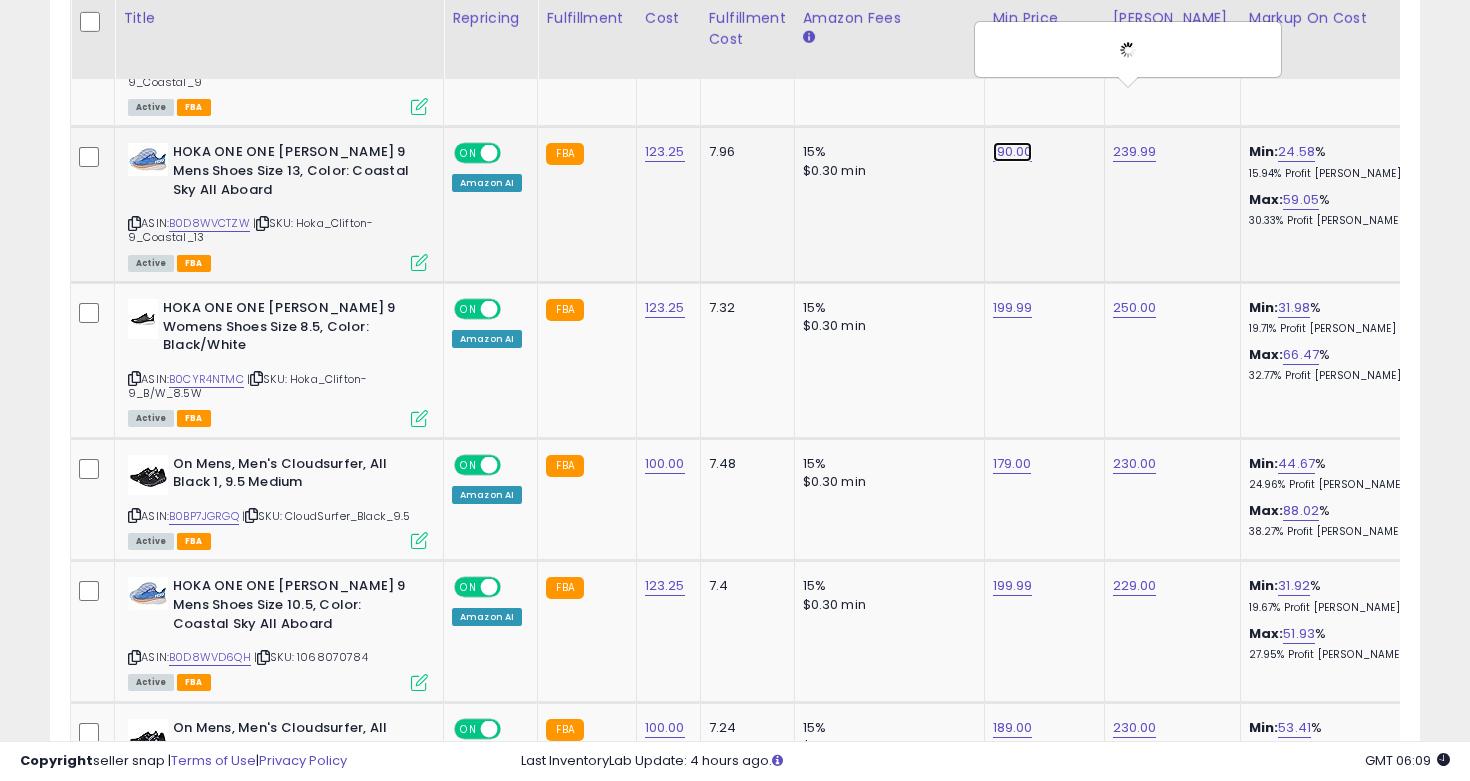 click on "190.00" at bounding box center [1013, -2341] 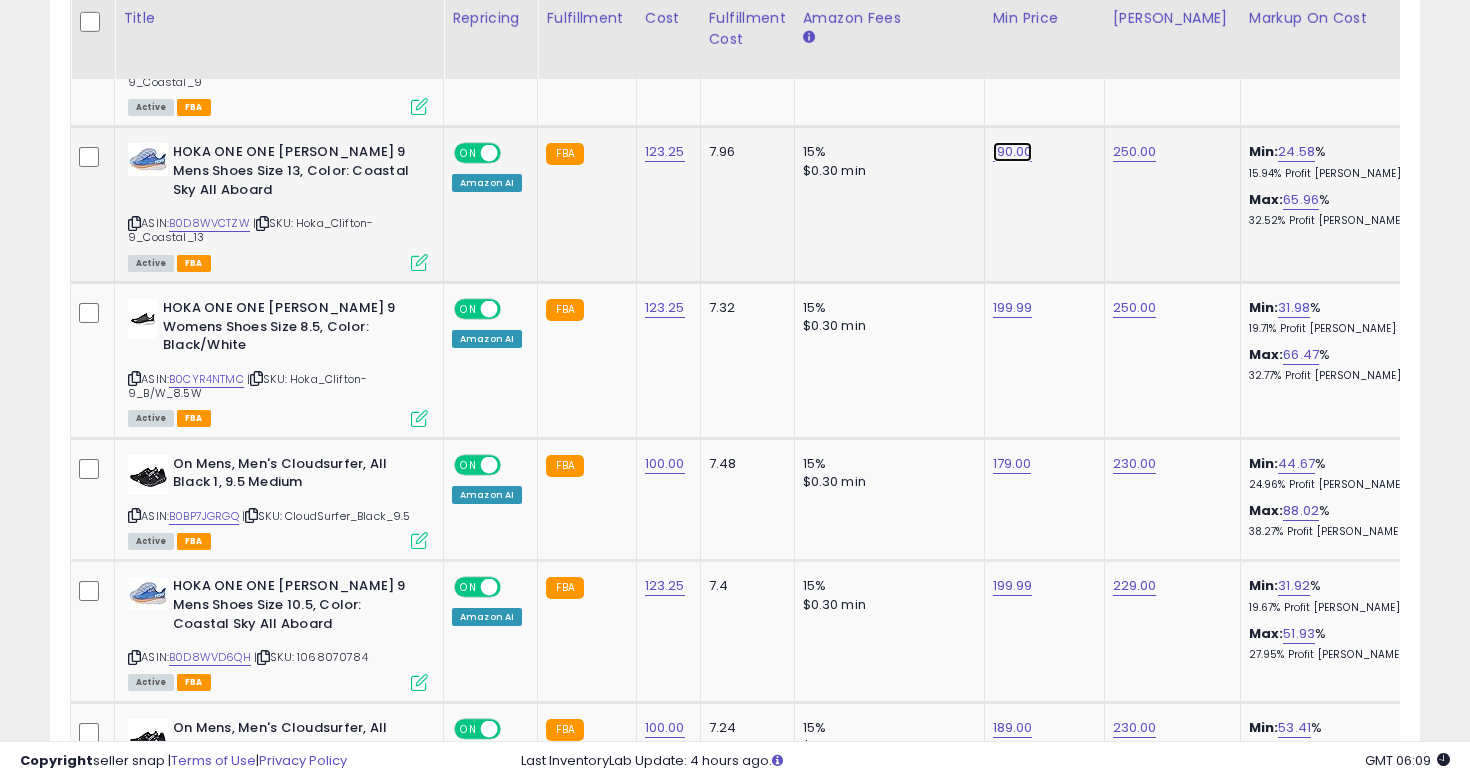 click on "190.00" at bounding box center [1013, -2341] 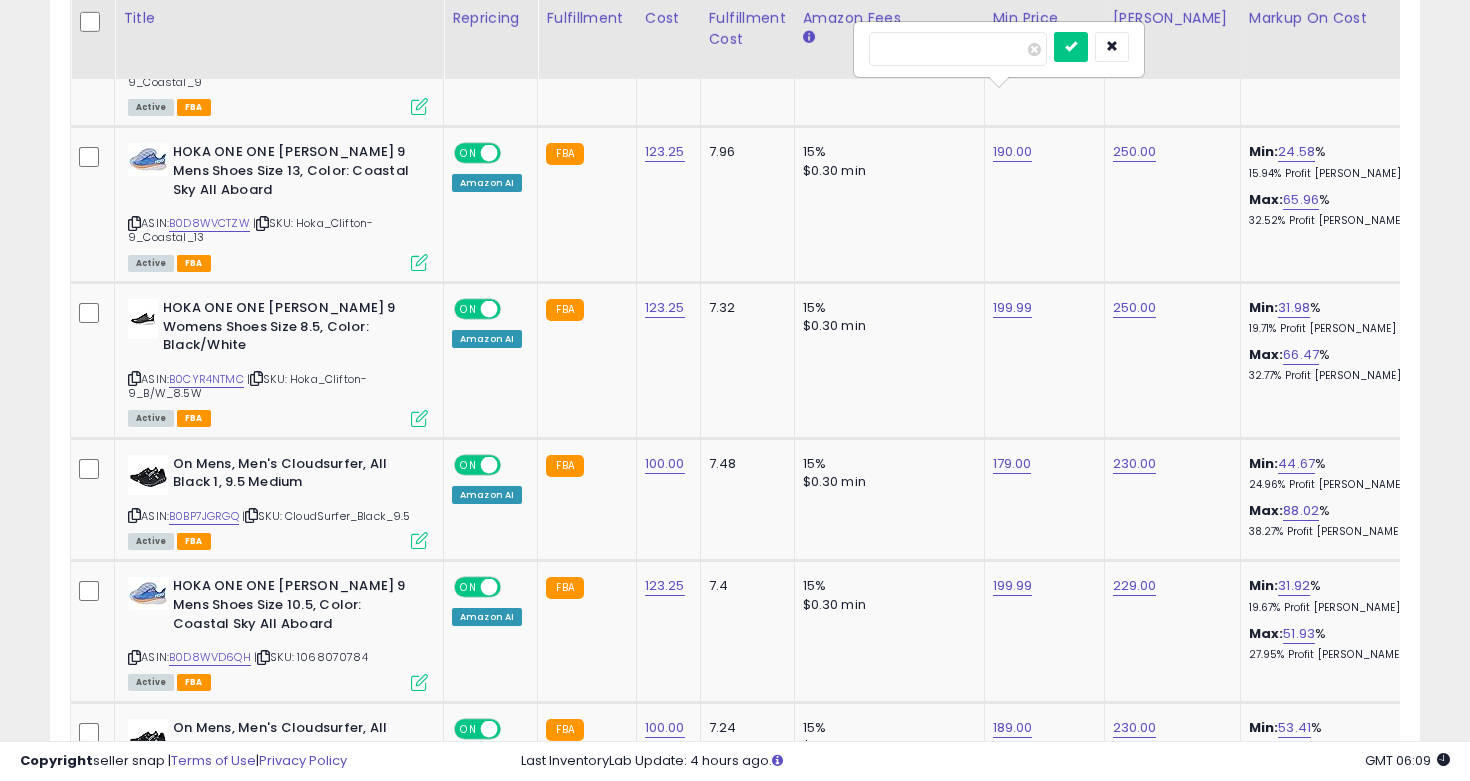drag, startPoint x: 942, startPoint y: 44, endPoint x: 795, endPoint y: 43, distance: 147.0034 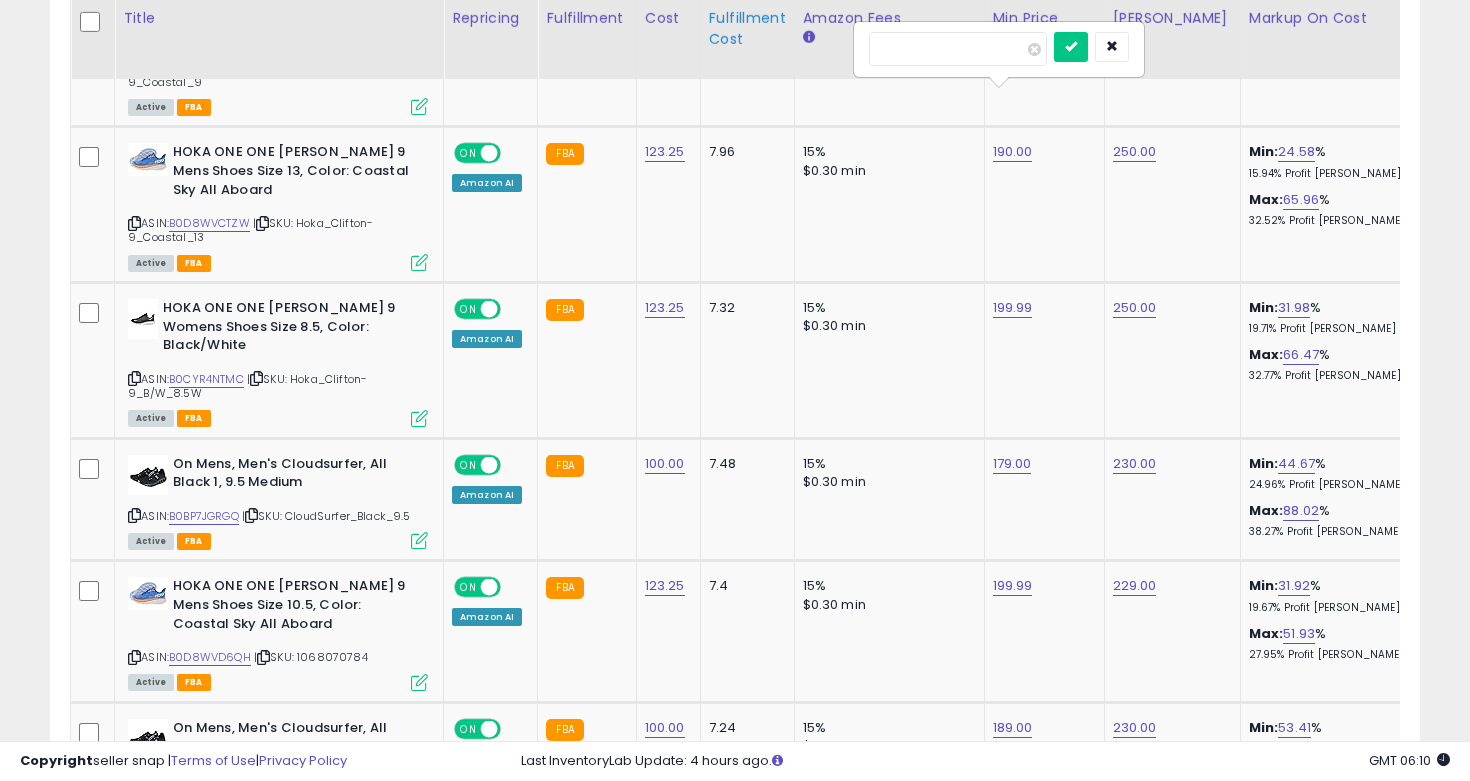 type on "***" 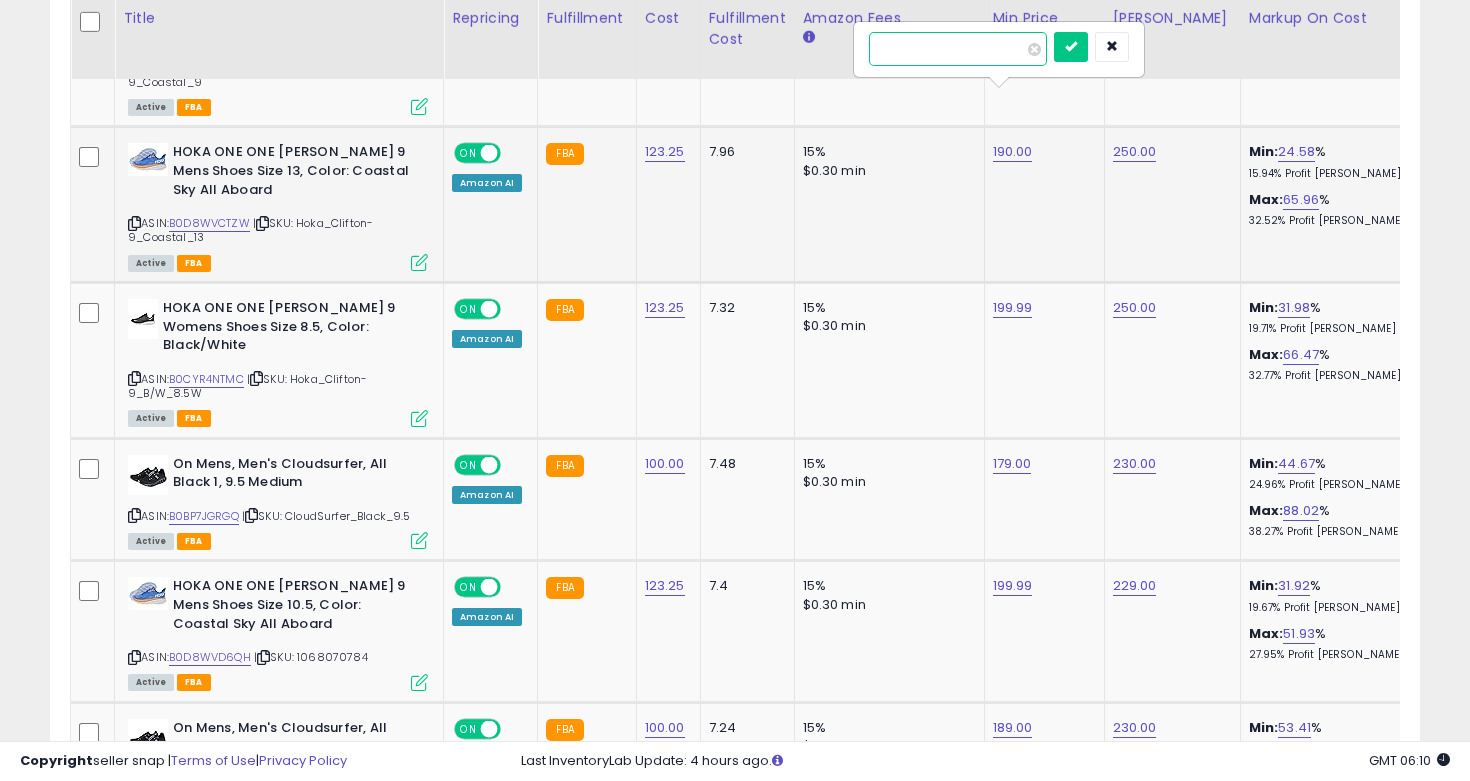 click at bounding box center (1071, 47) 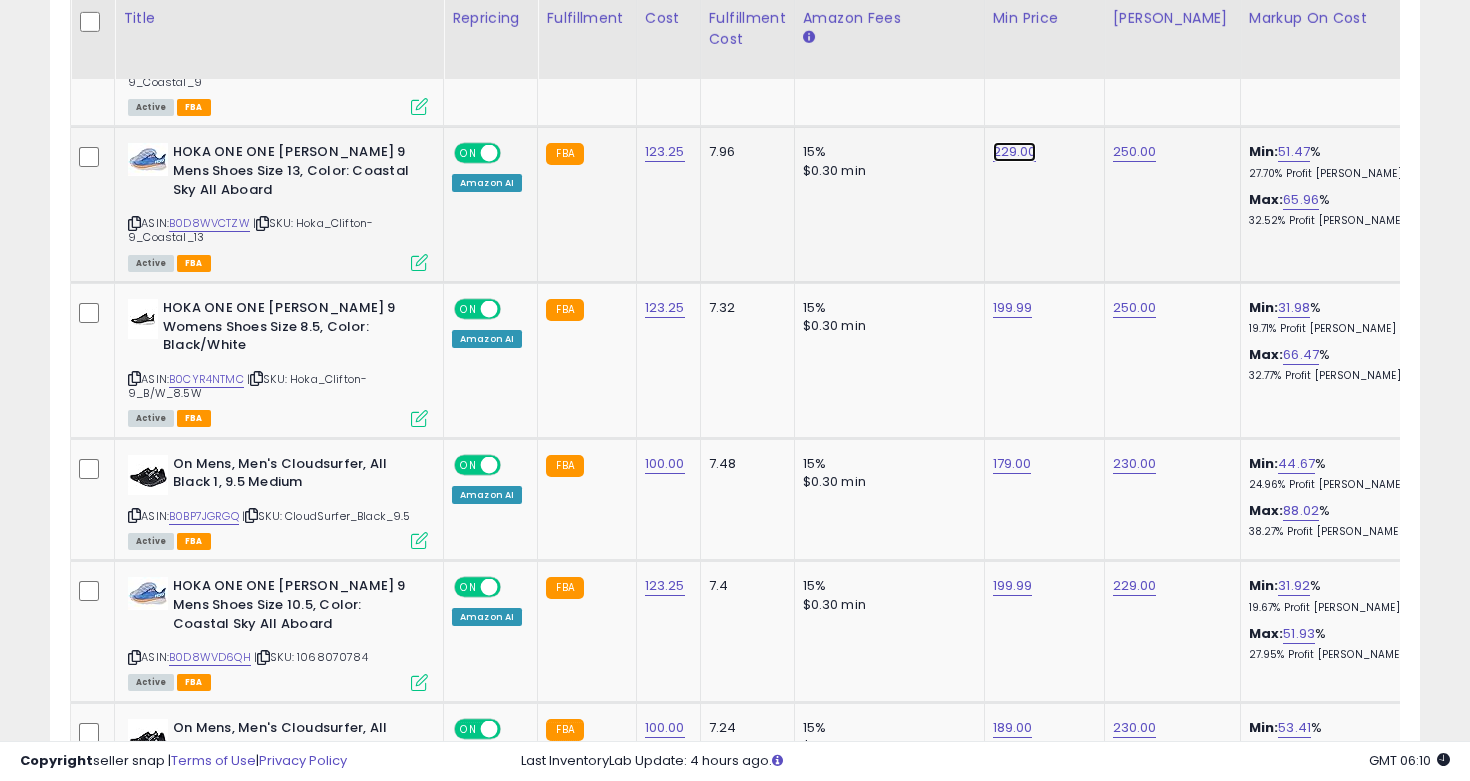 click on "229.00" at bounding box center [1013, -2341] 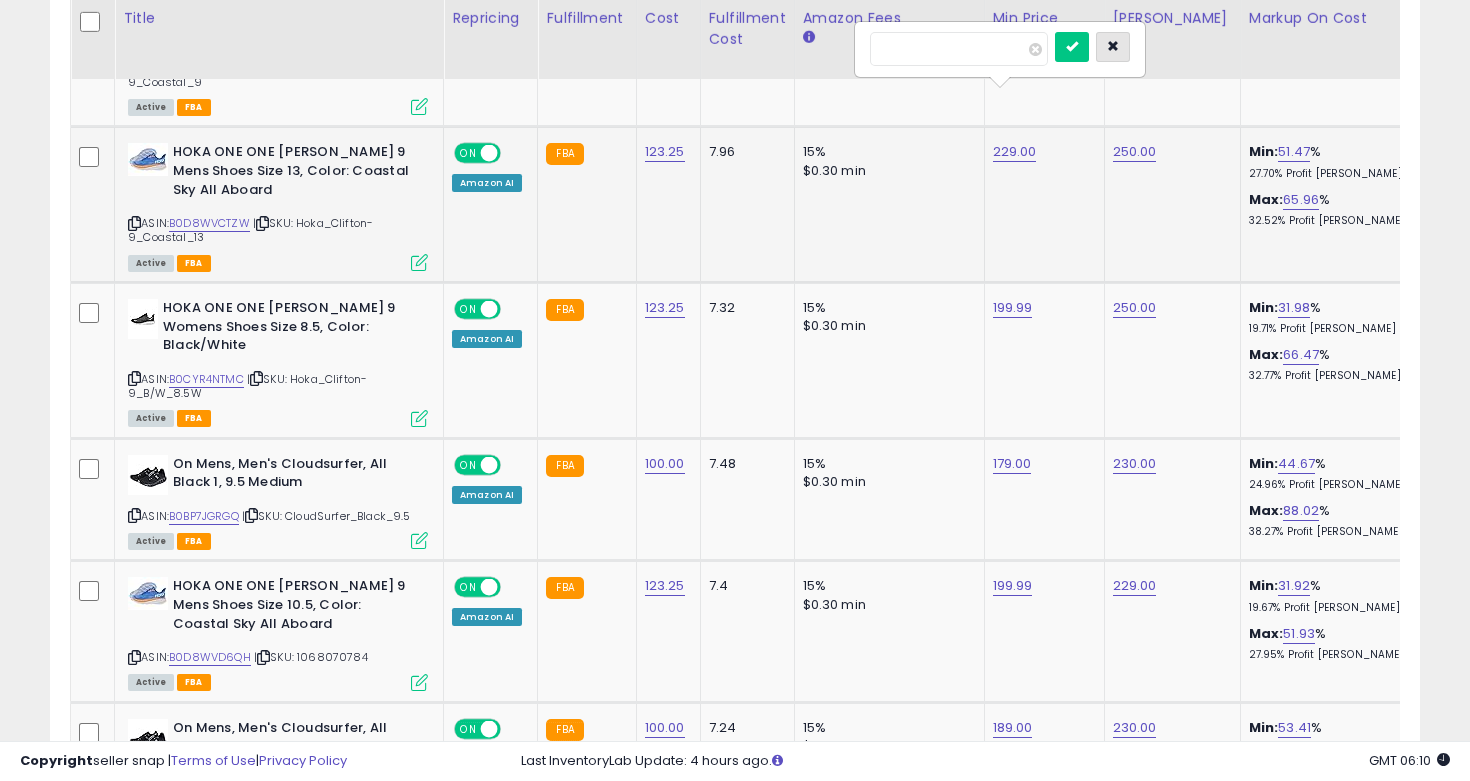 click at bounding box center (1113, 46) 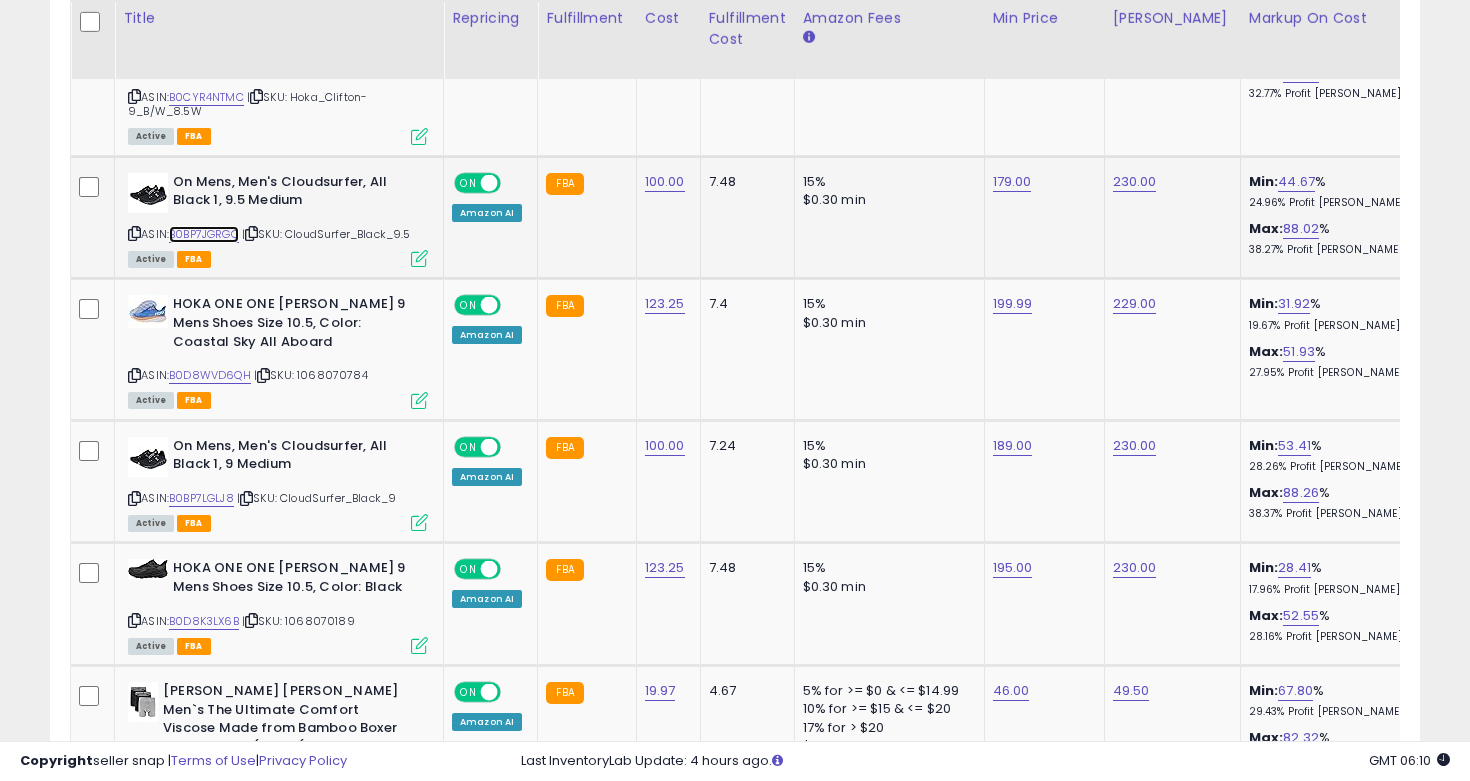 click on "B0BP7JGRGQ" at bounding box center [204, 234] 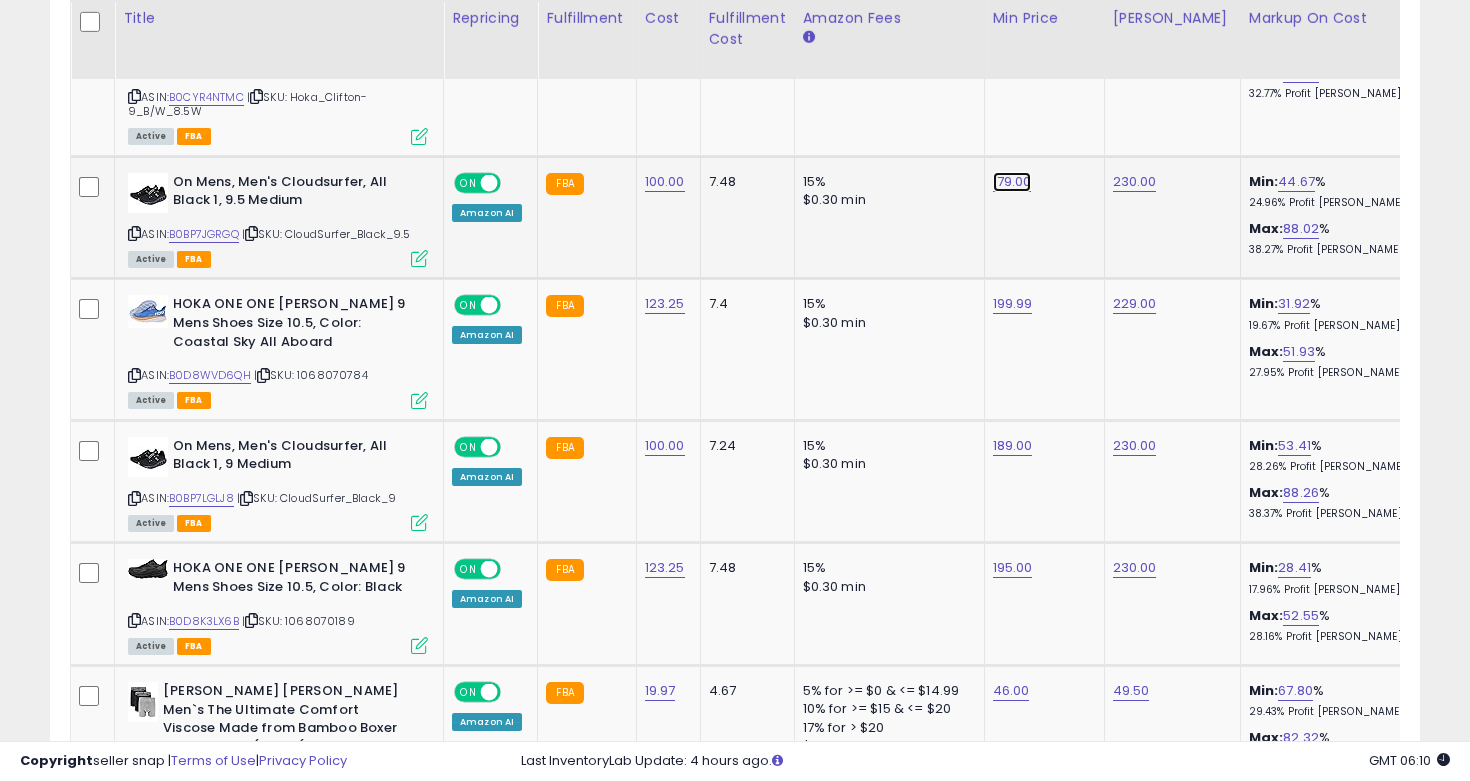 click on "179.00" at bounding box center (1013, -2623) 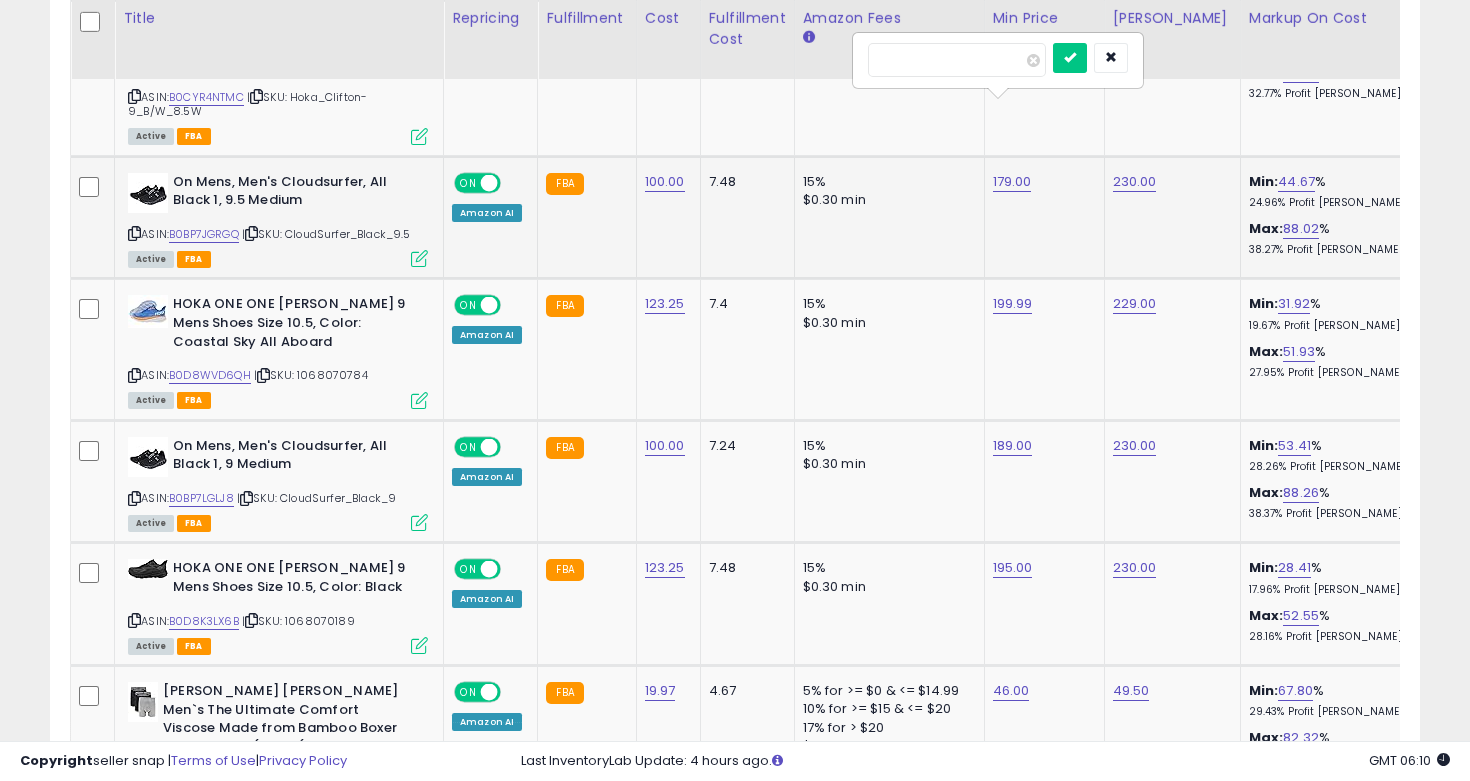 drag, startPoint x: 940, startPoint y: 61, endPoint x: 892, endPoint y: 57, distance: 48.166378 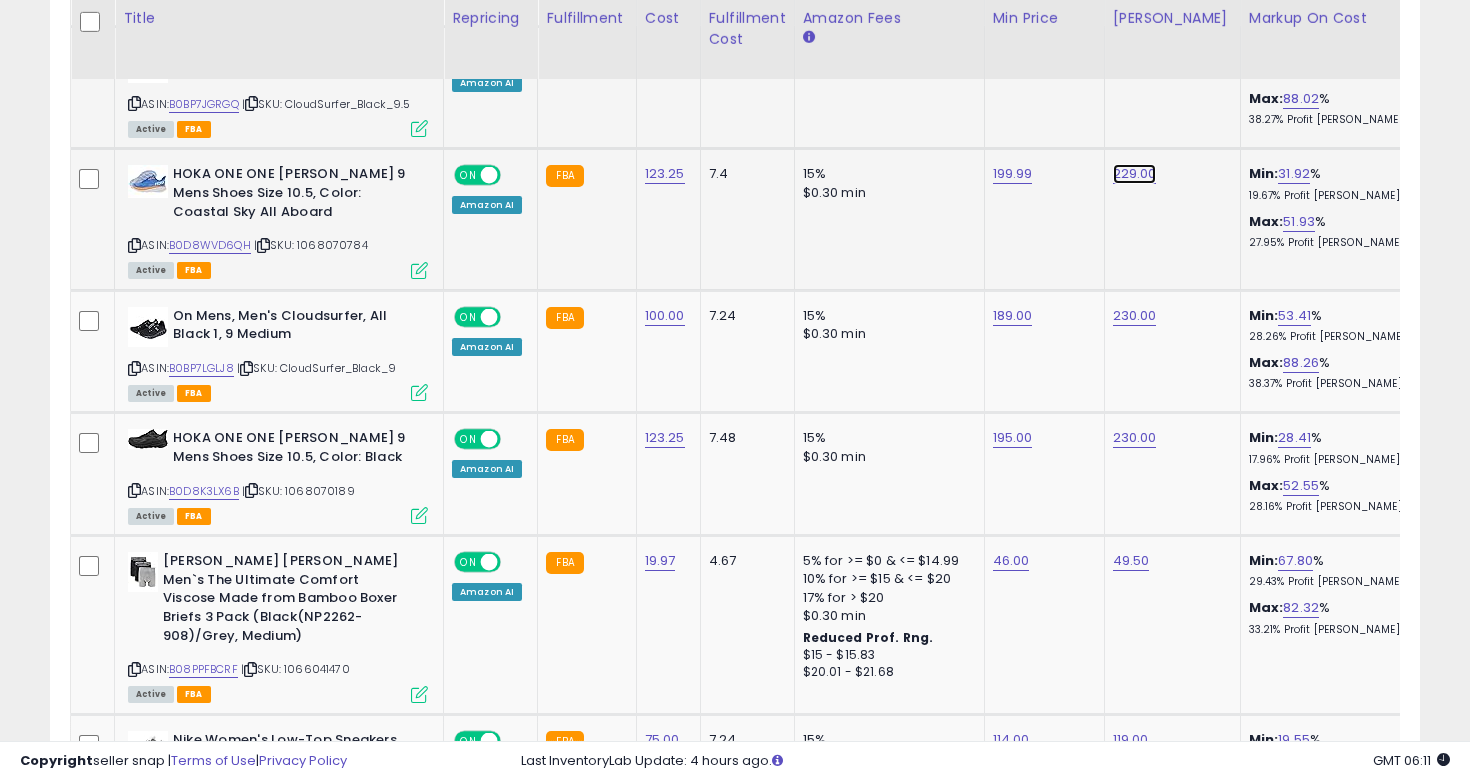 click on "229.00" at bounding box center [1135, -2753] 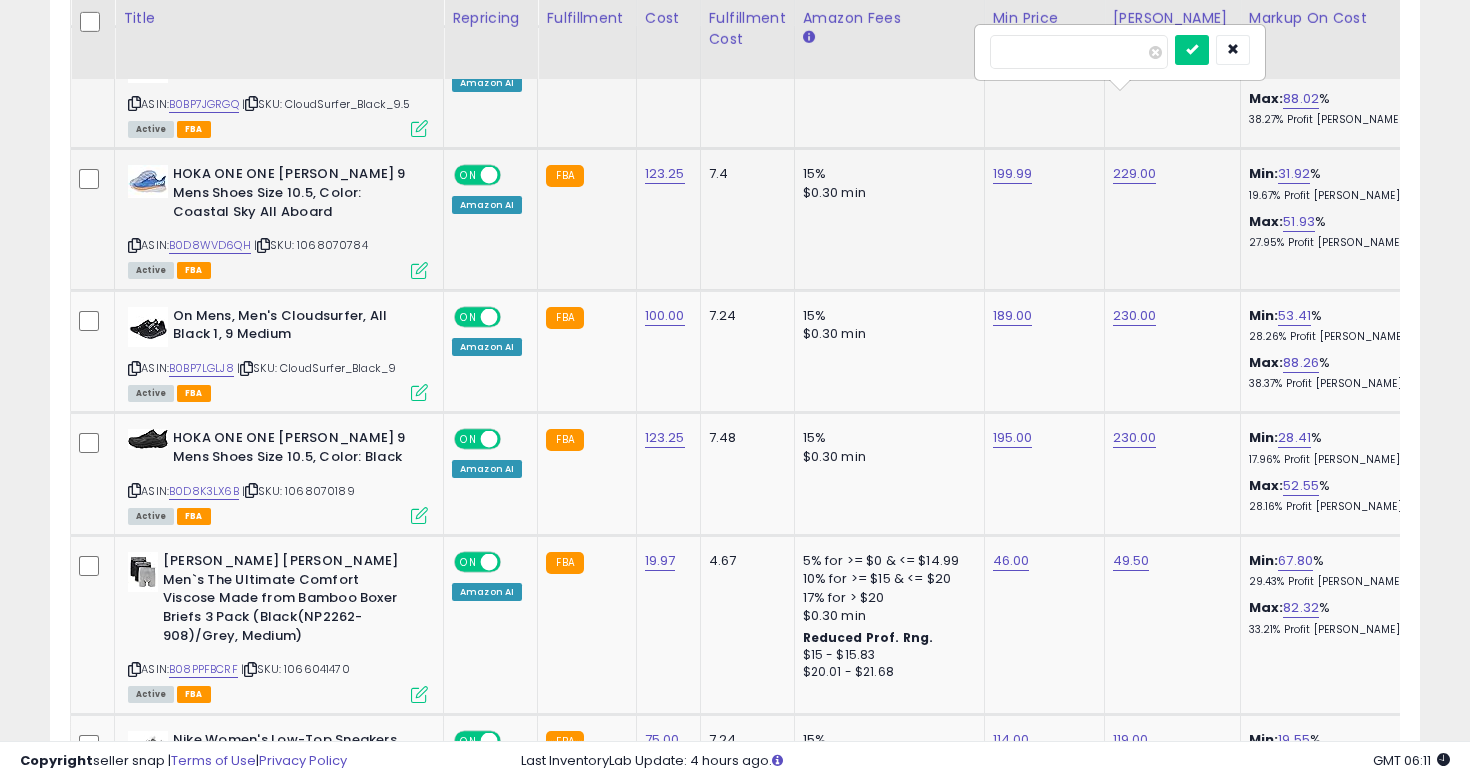drag, startPoint x: 1075, startPoint y: 62, endPoint x: 1013, endPoint y: 56, distance: 62.289646 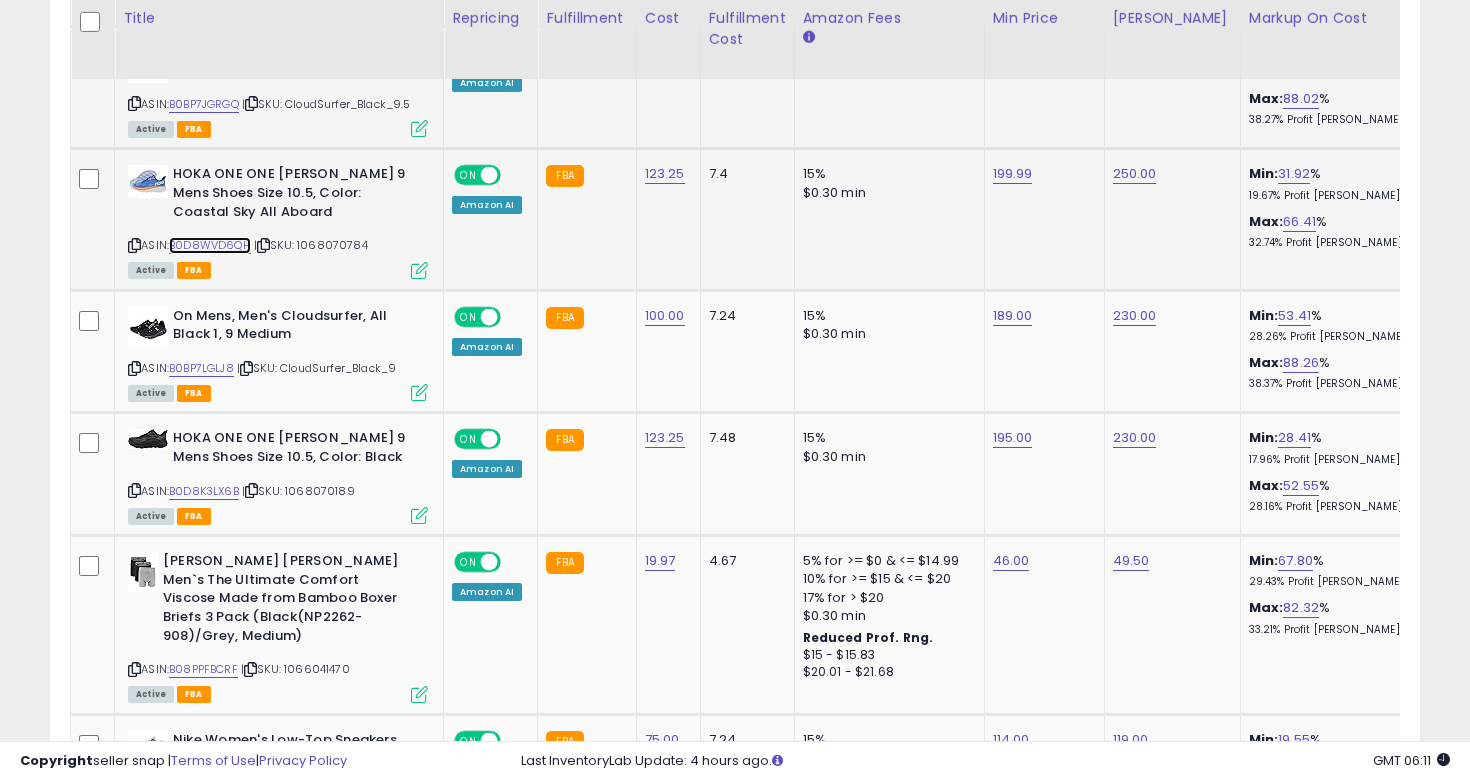 click on "B0D8WVD6QH" at bounding box center [210, 245] 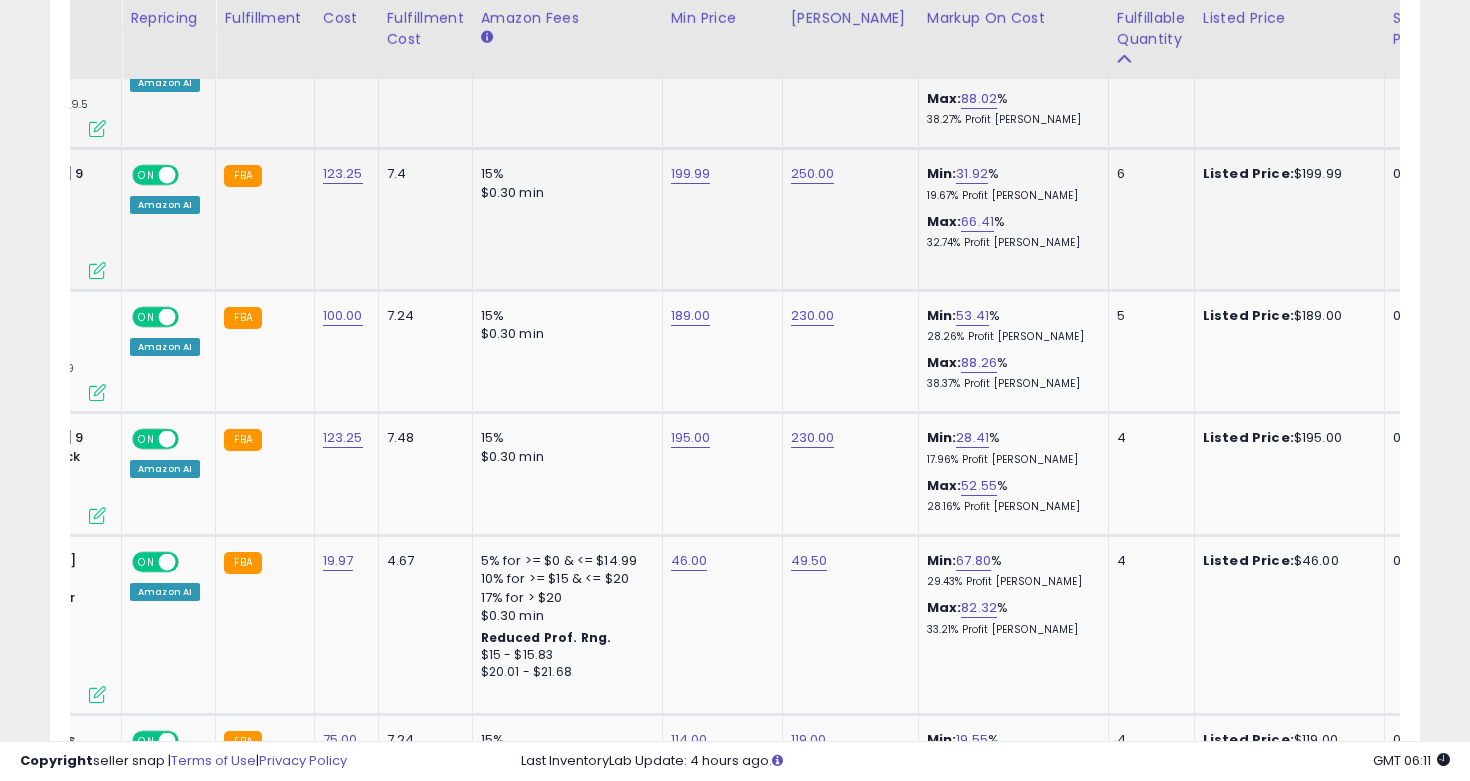 scroll, scrollTop: 0, scrollLeft: 1053, axis: horizontal 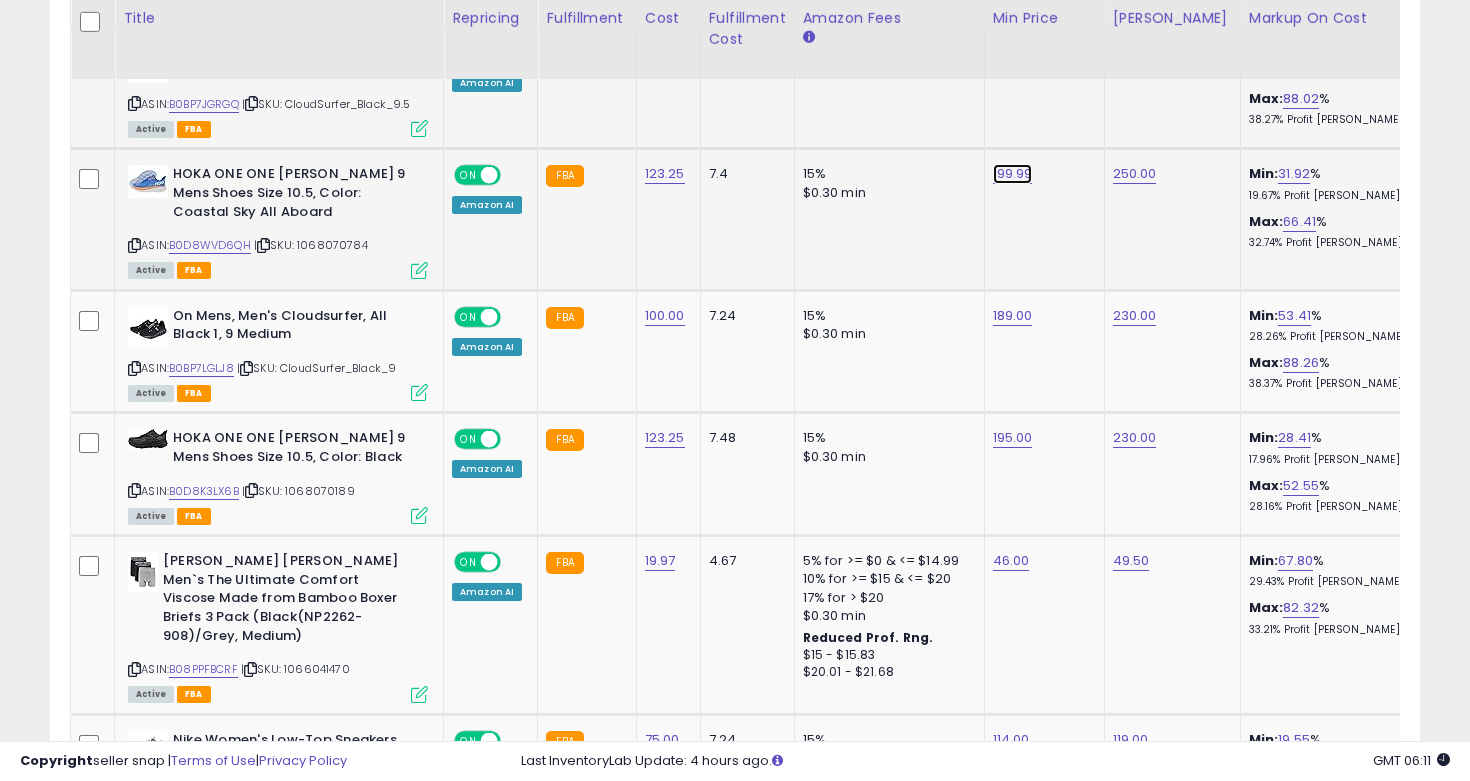 click on "199.99" at bounding box center [1013, -2753] 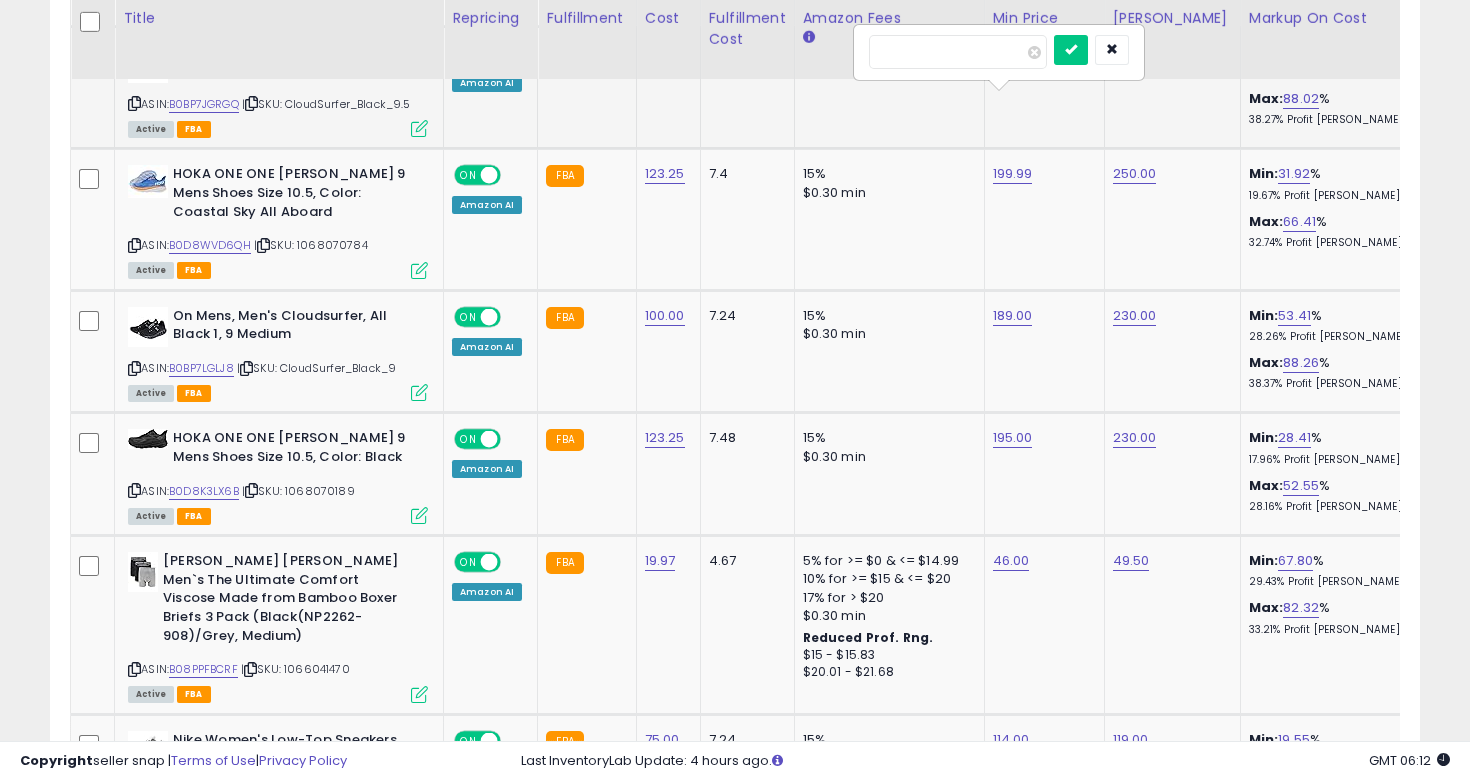 drag, startPoint x: 948, startPoint y: 49, endPoint x: 807, endPoint y: 45, distance: 141.05673 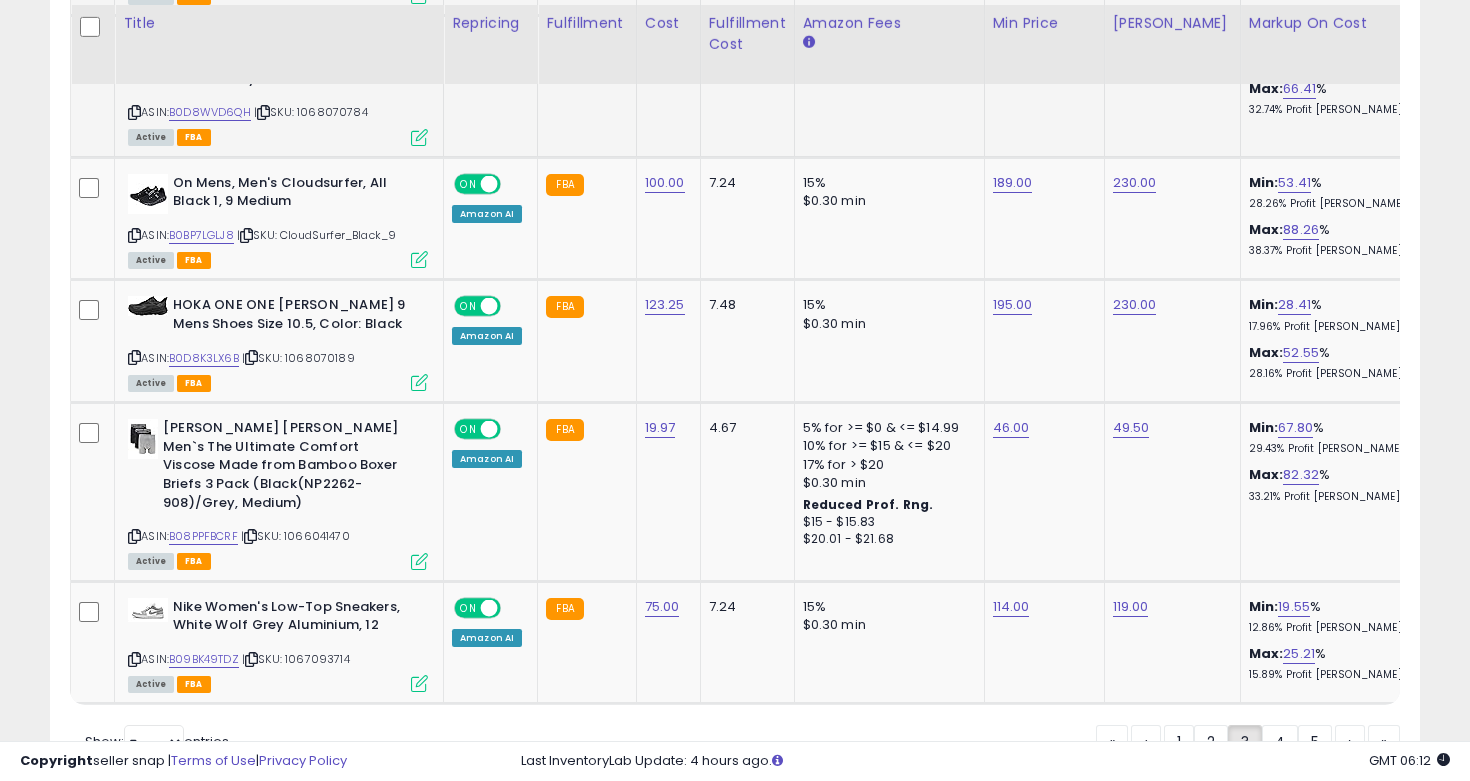 scroll, scrollTop: 3965, scrollLeft: 0, axis: vertical 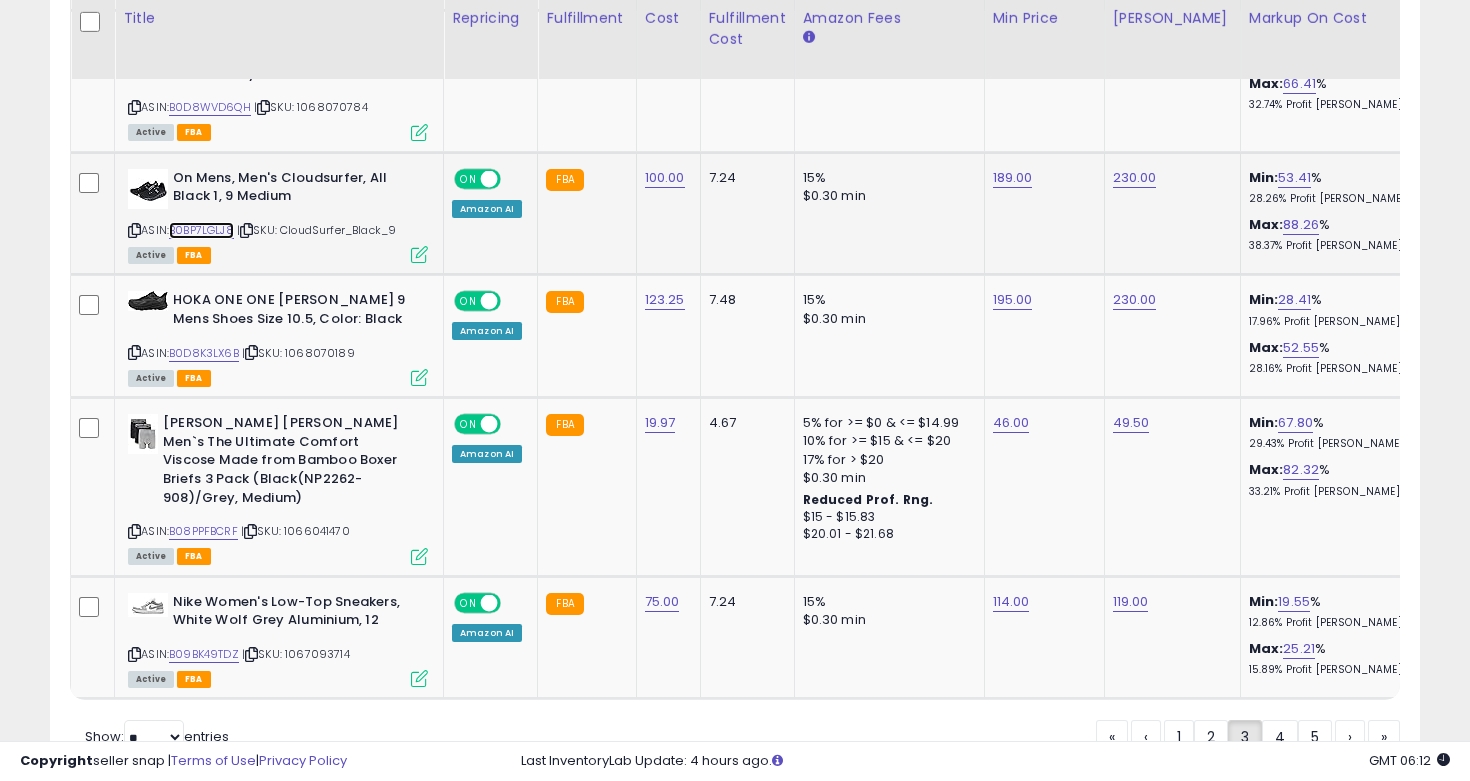 click on "B0BP7LGLJ8" at bounding box center [201, 230] 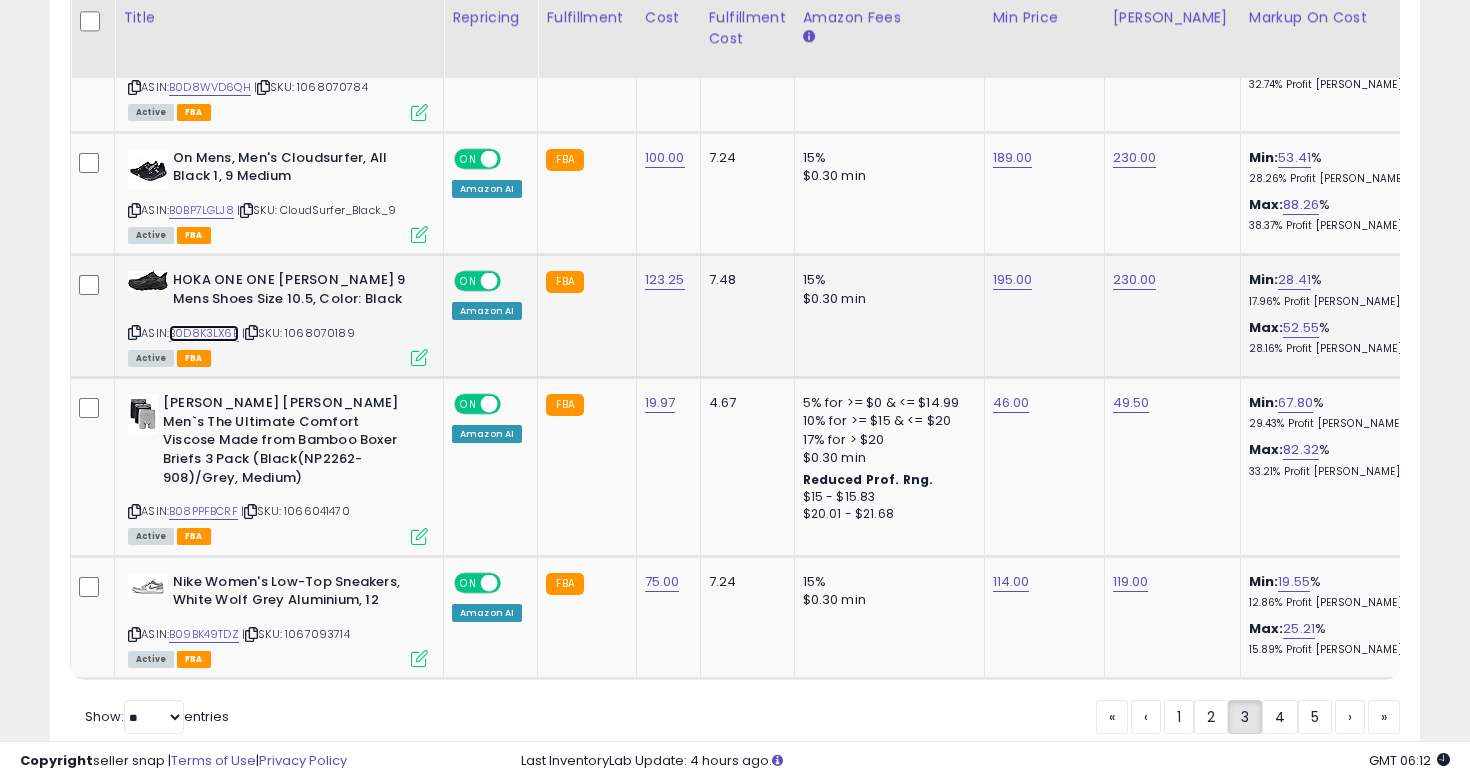 click on "B0D8K3LX6B" at bounding box center [204, 333] 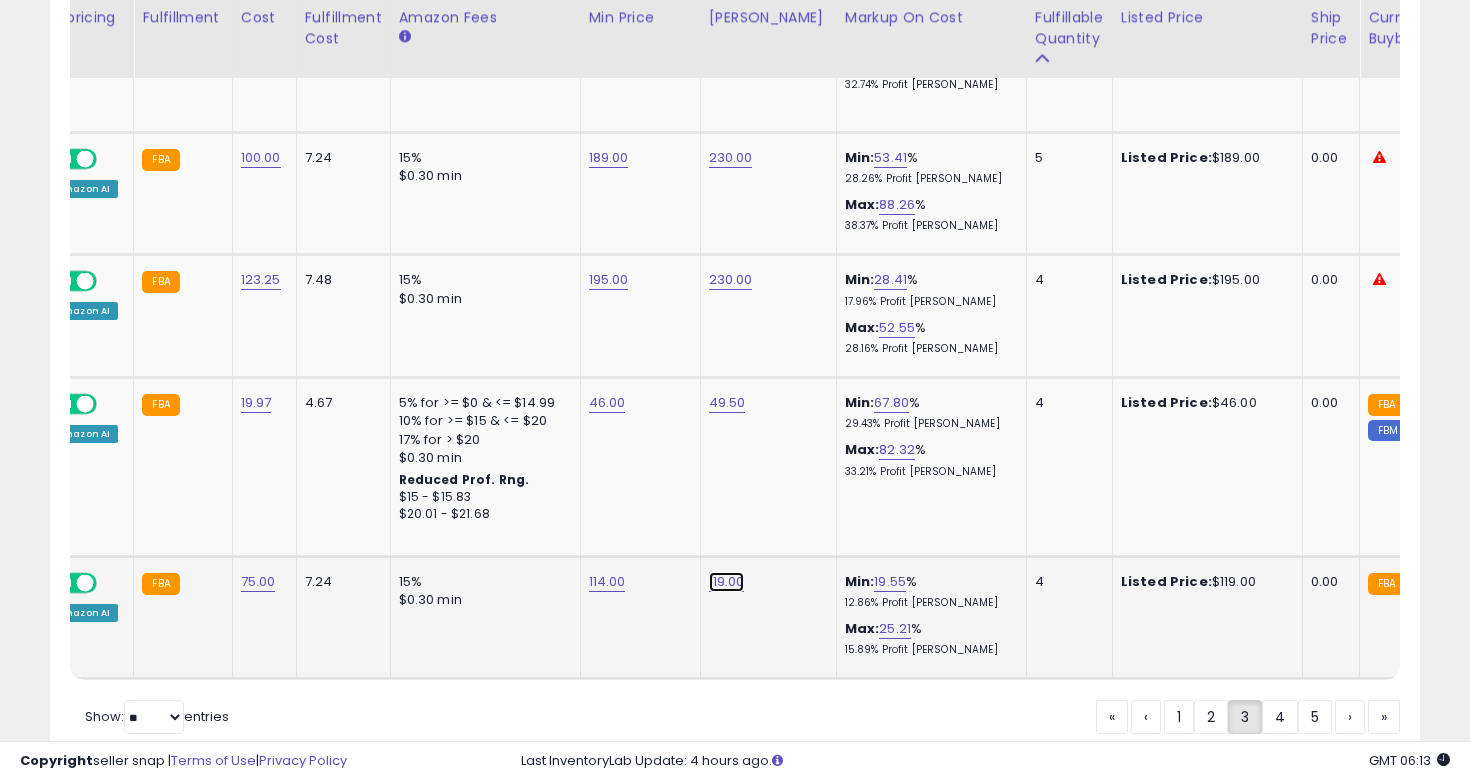 click on "119.00" at bounding box center [731, -2911] 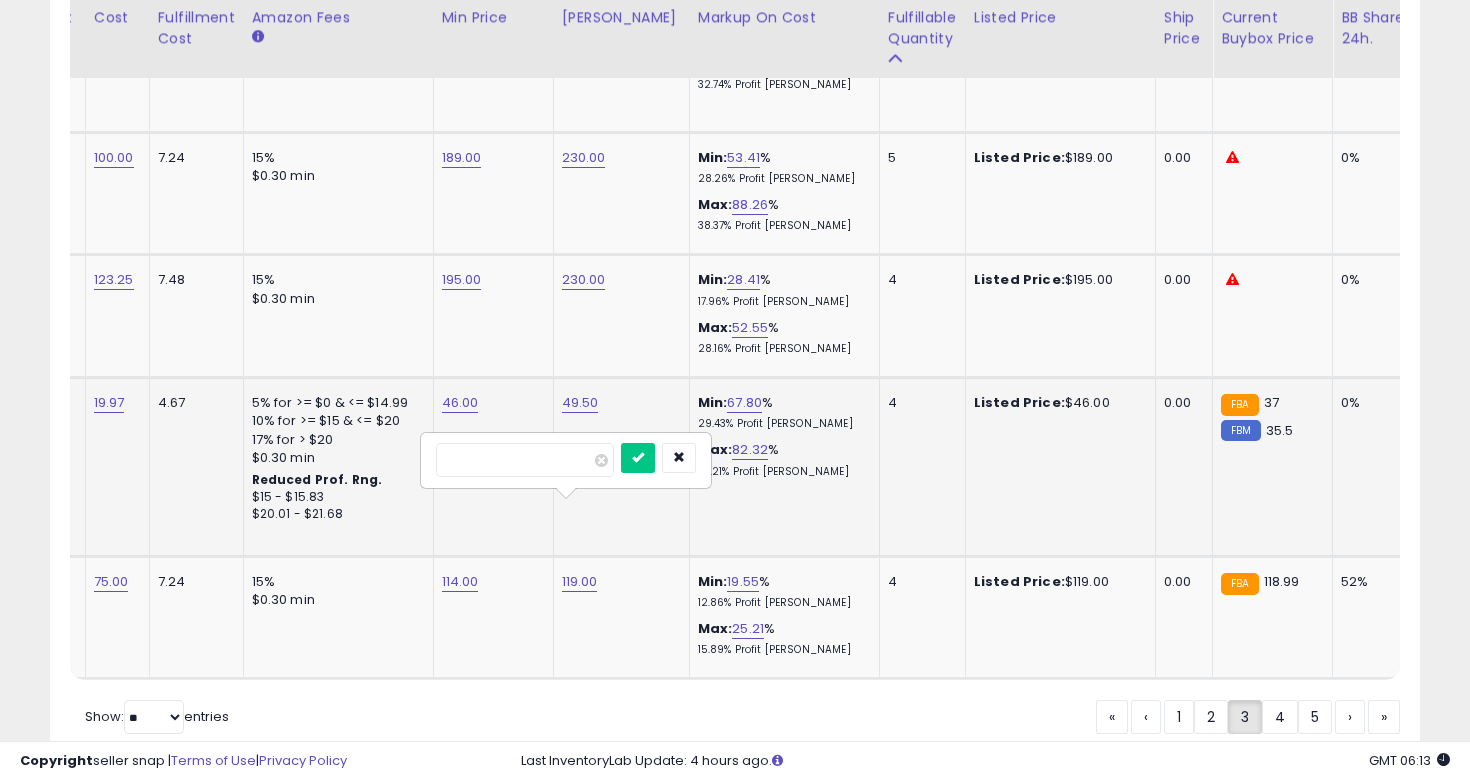 drag, startPoint x: 564, startPoint y: 460, endPoint x: 334, endPoint y: 460, distance: 230 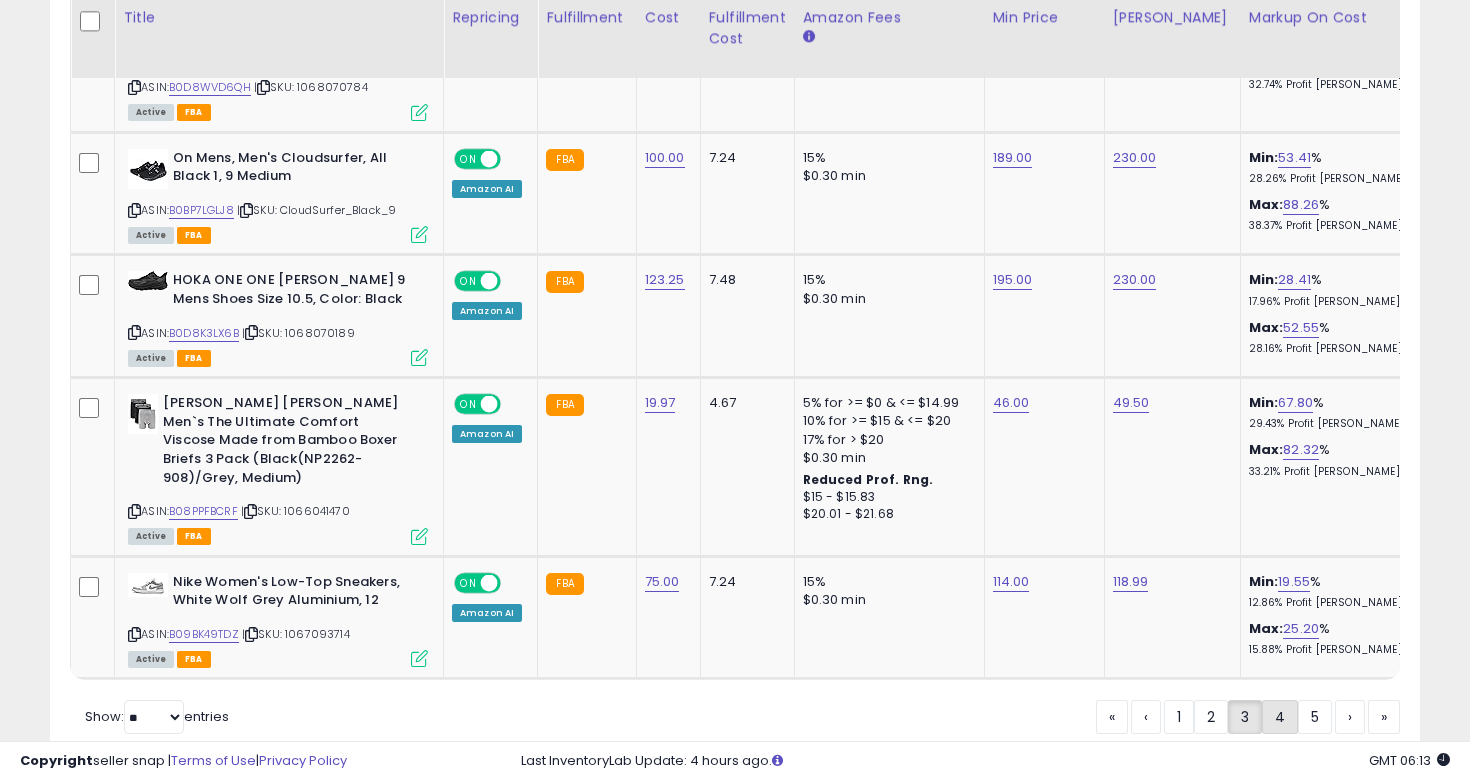 click on "4" 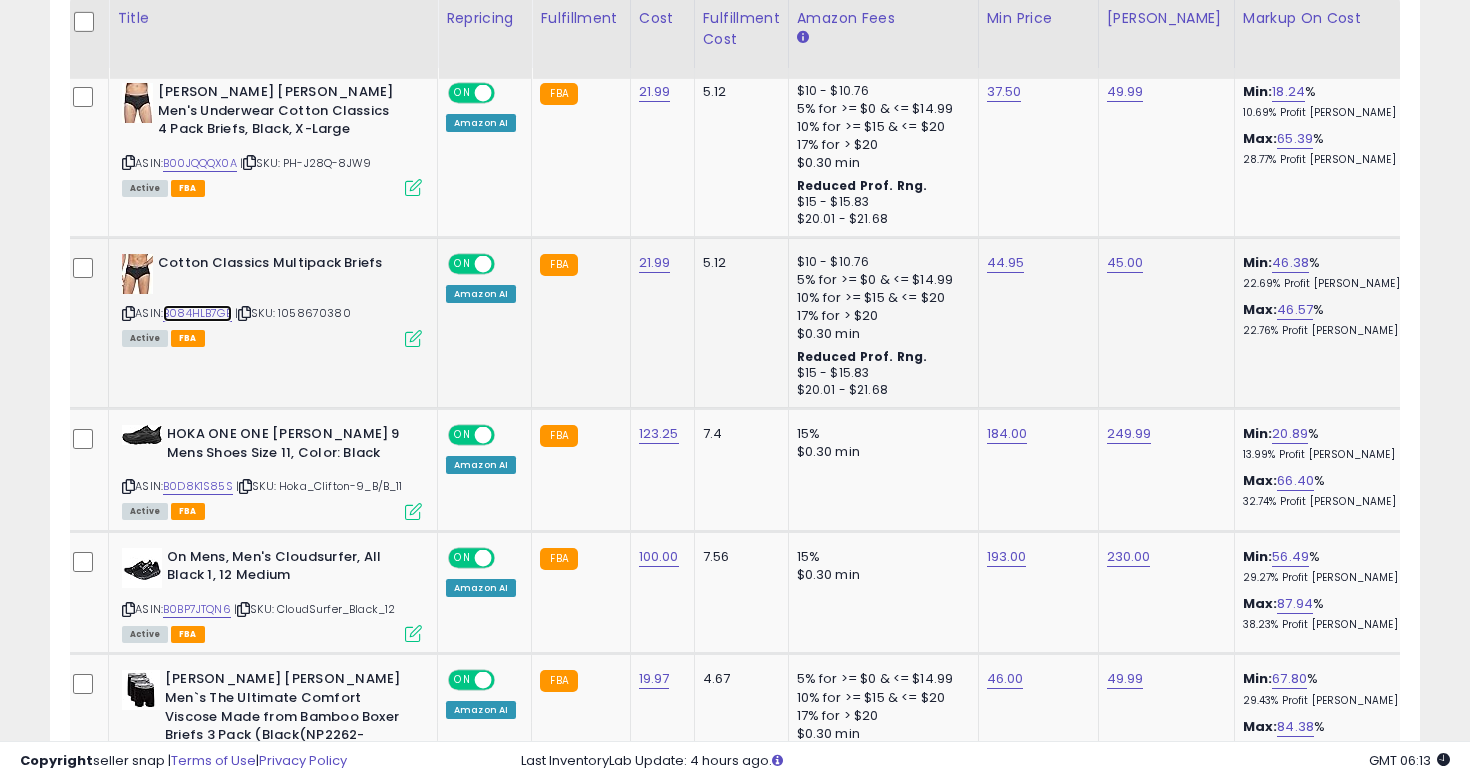 click on "B084HLB7GB" at bounding box center (197, 313) 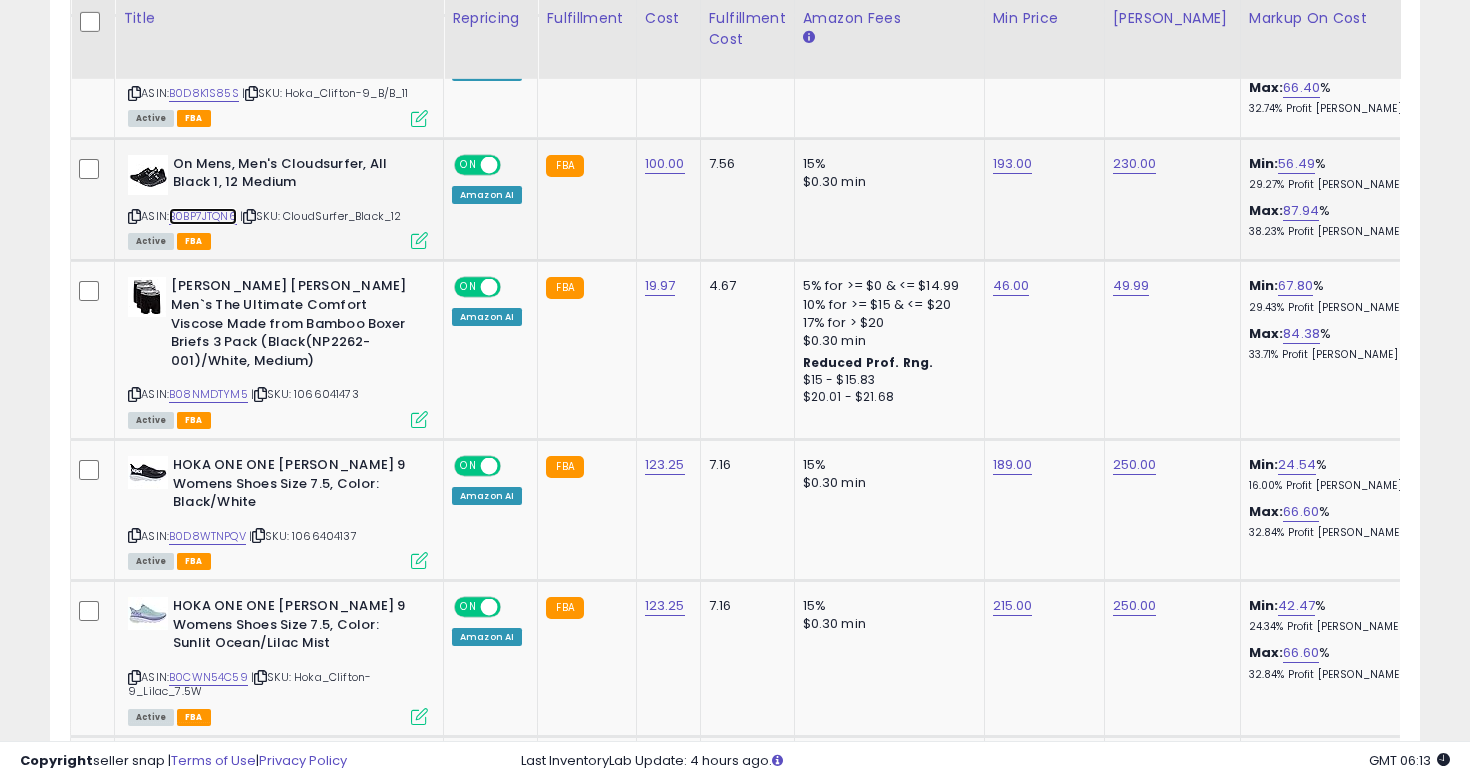 click on "B0BP7JTQN6" at bounding box center [203, 216] 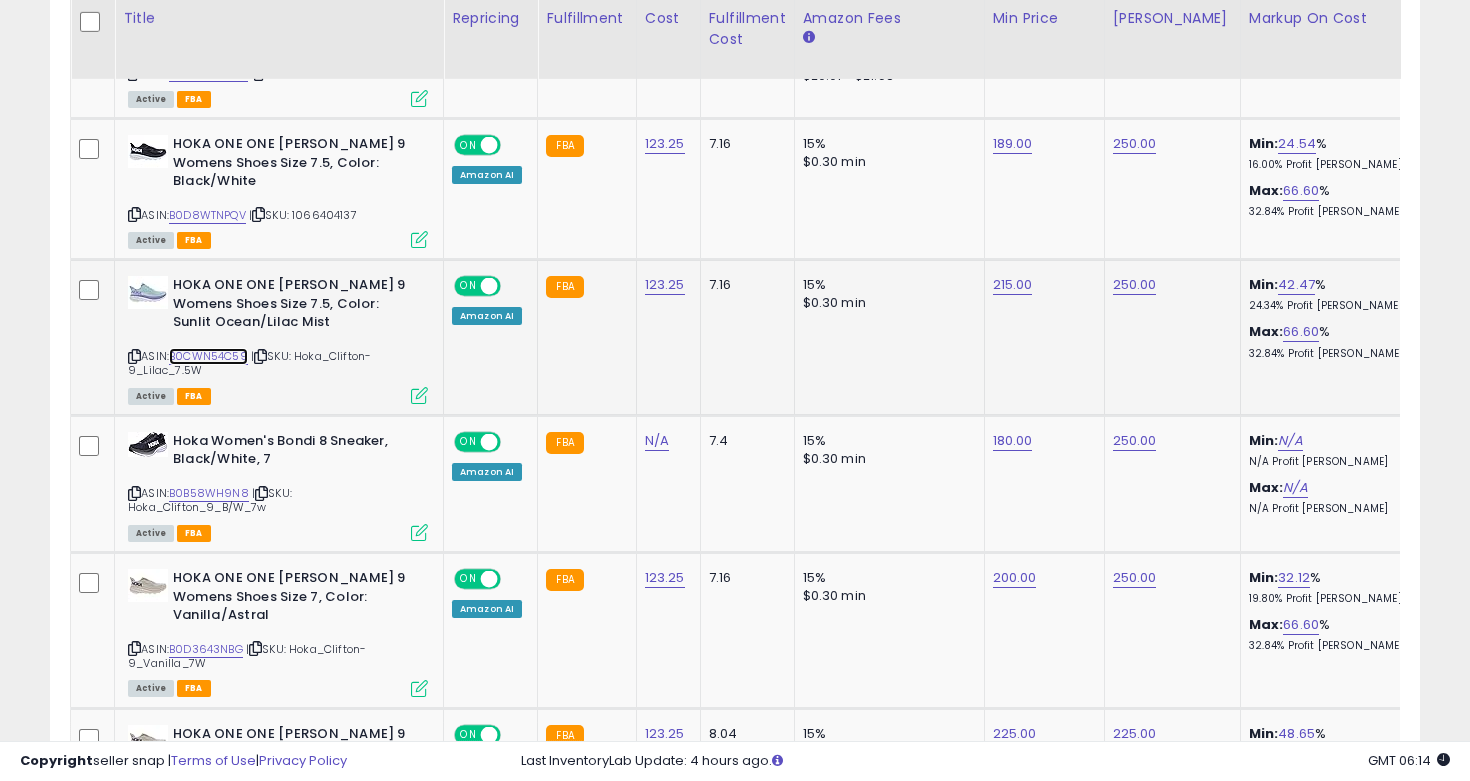 click on "B0CWN54C59" at bounding box center [208, 356] 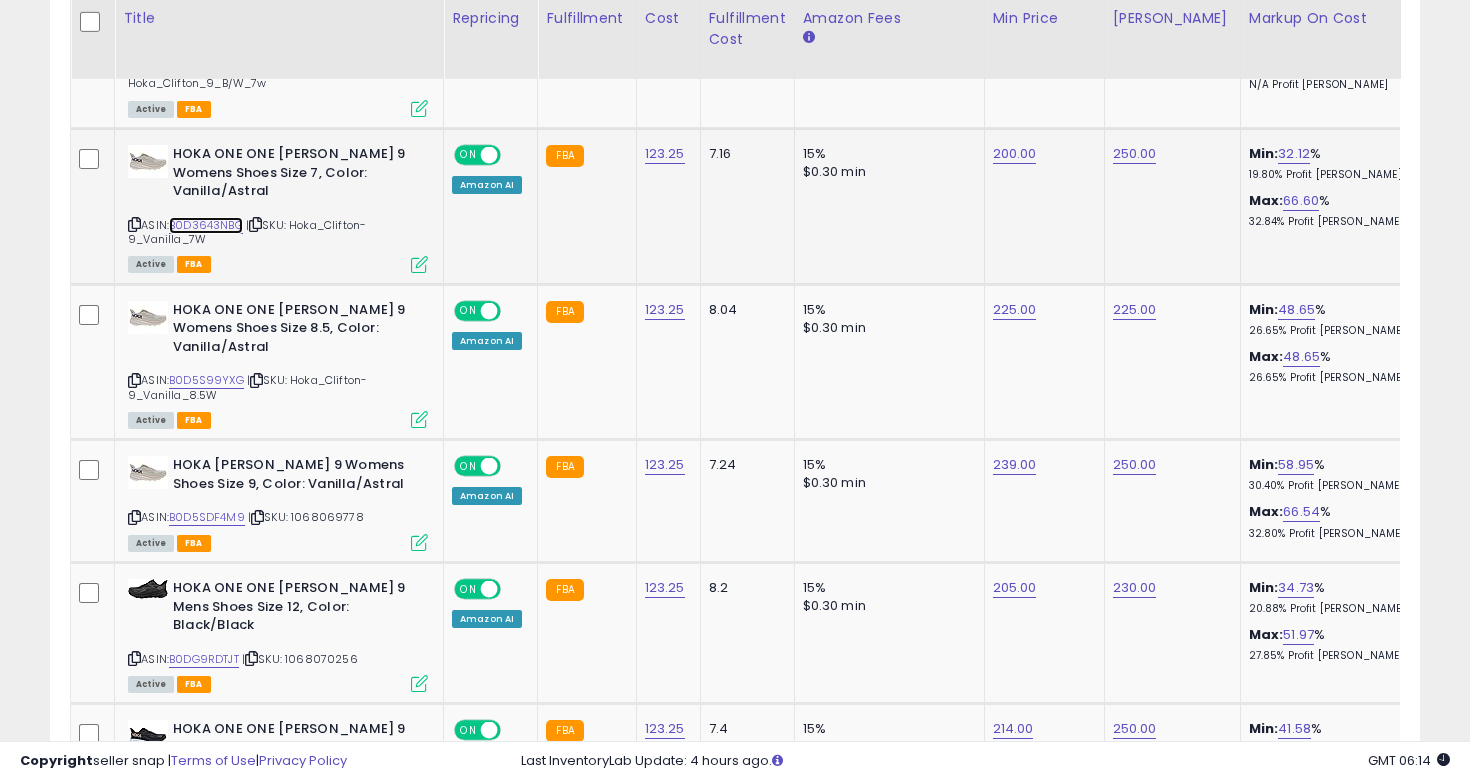 click on "B0D3643NBG" at bounding box center (206, 225) 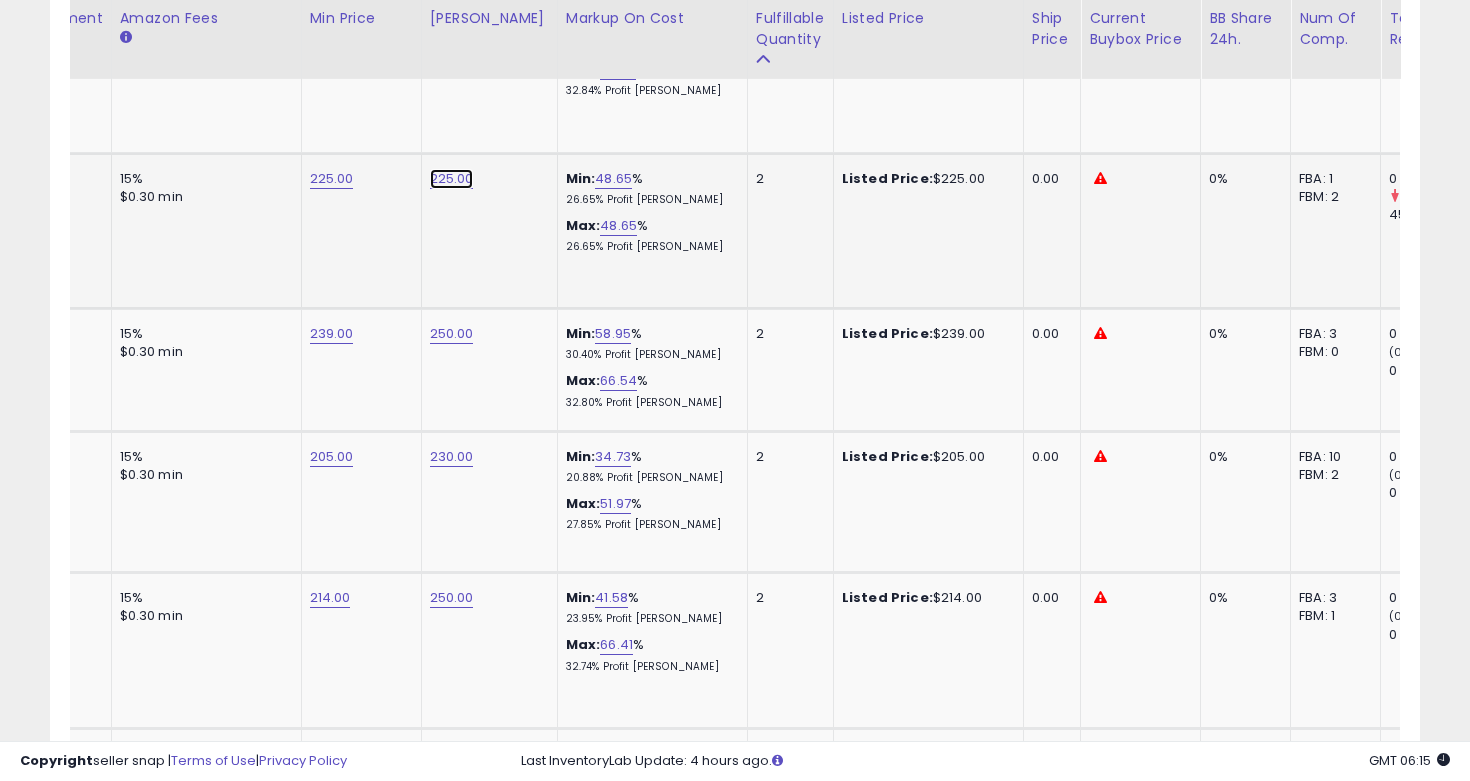 click on "225.00" at bounding box center [448, -1177] 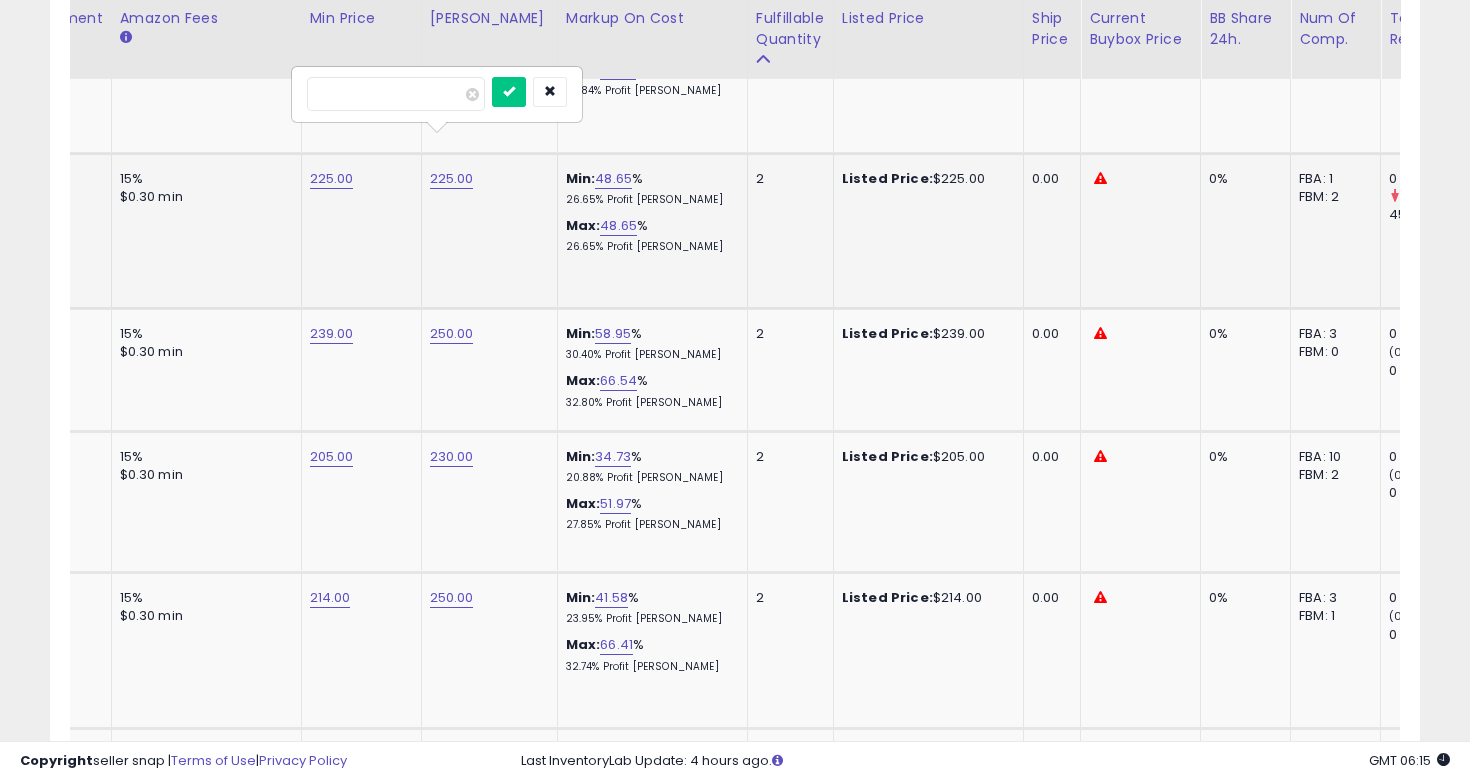 drag, startPoint x: 400, startPoint y: 94, endPoint x: 328, endPoint y: 93, distance: 72.00694 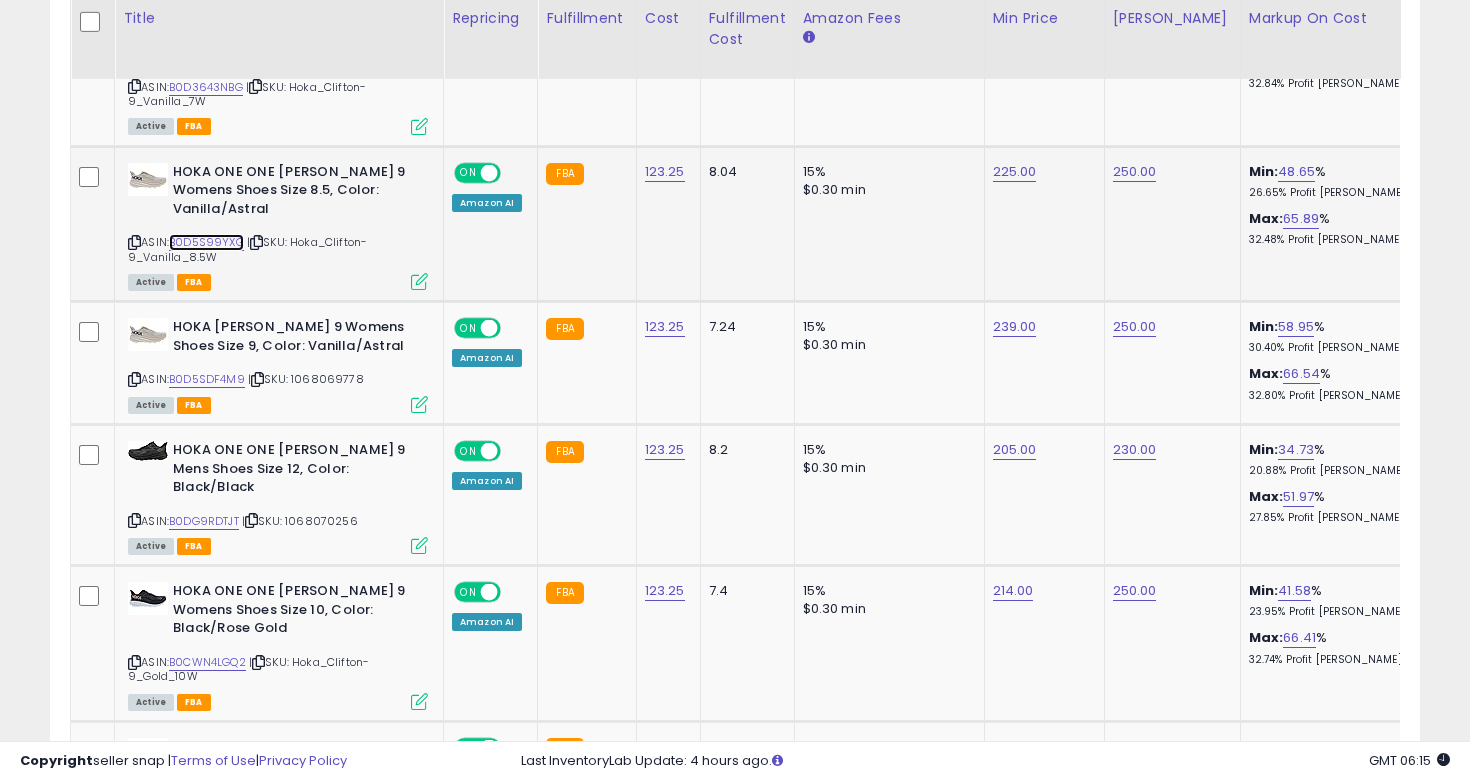 click on "B0D5S99YXG" at bounding box center (206, 242) 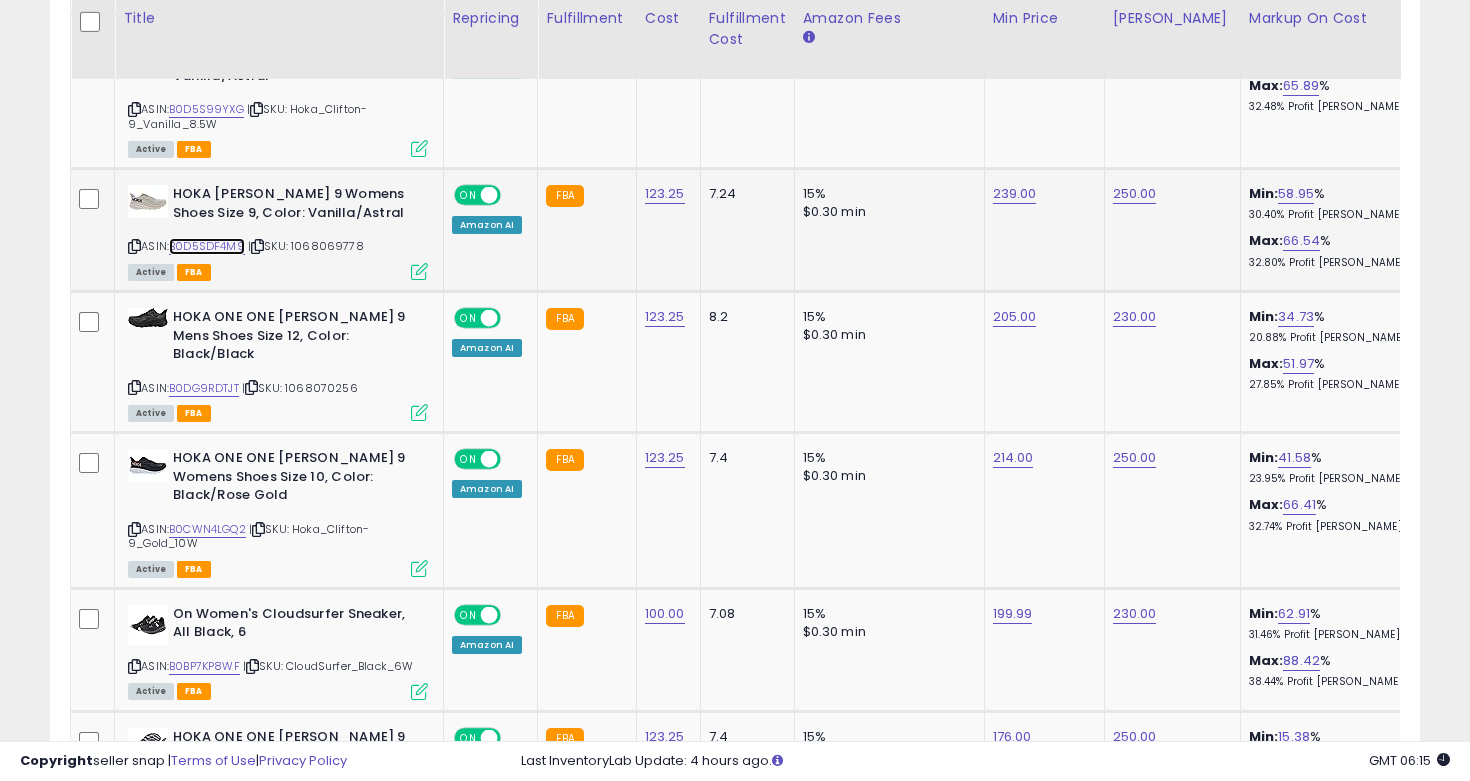 click on "B0D5SDF4M9" at bounding box center (207, 246) 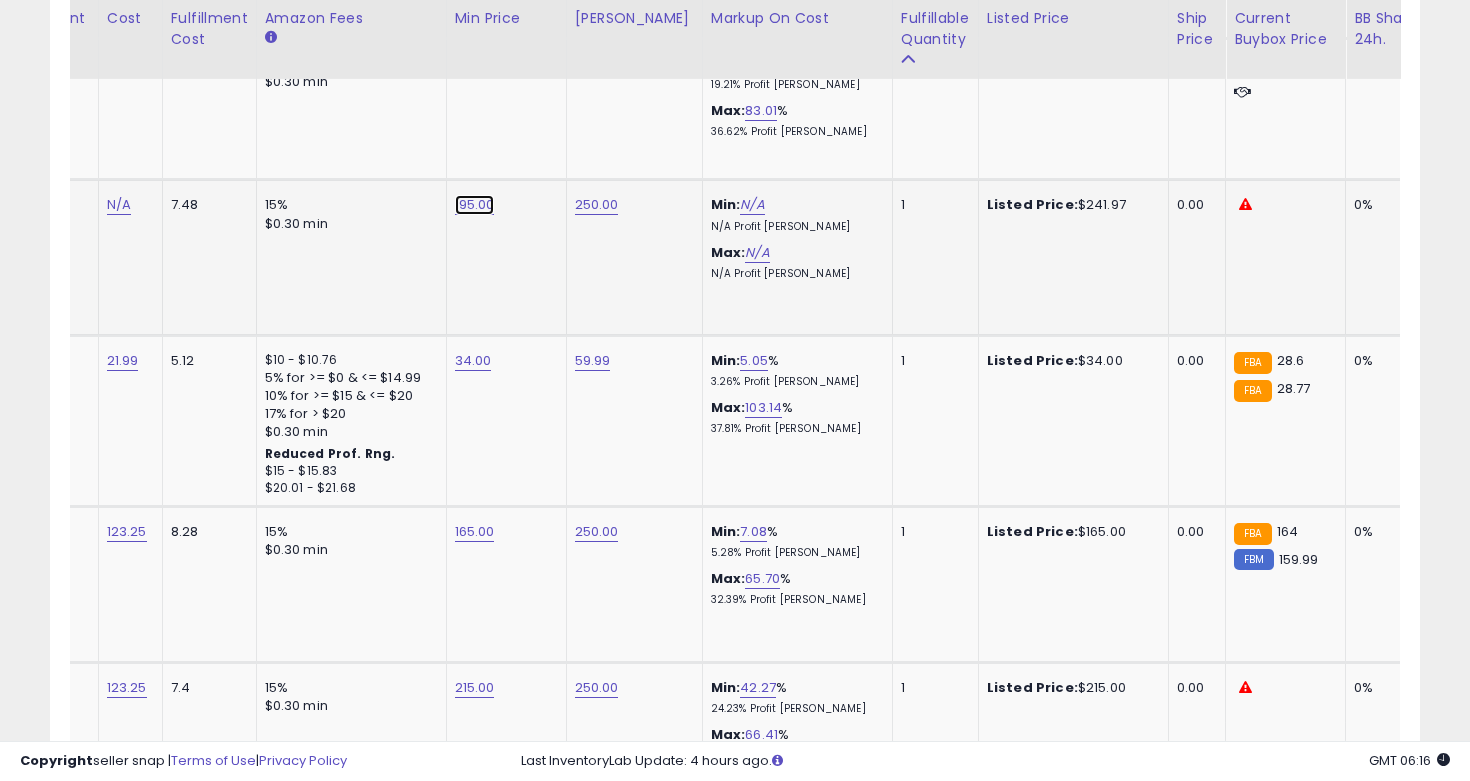 click on "195.00" at bounding box center [472, -2565] 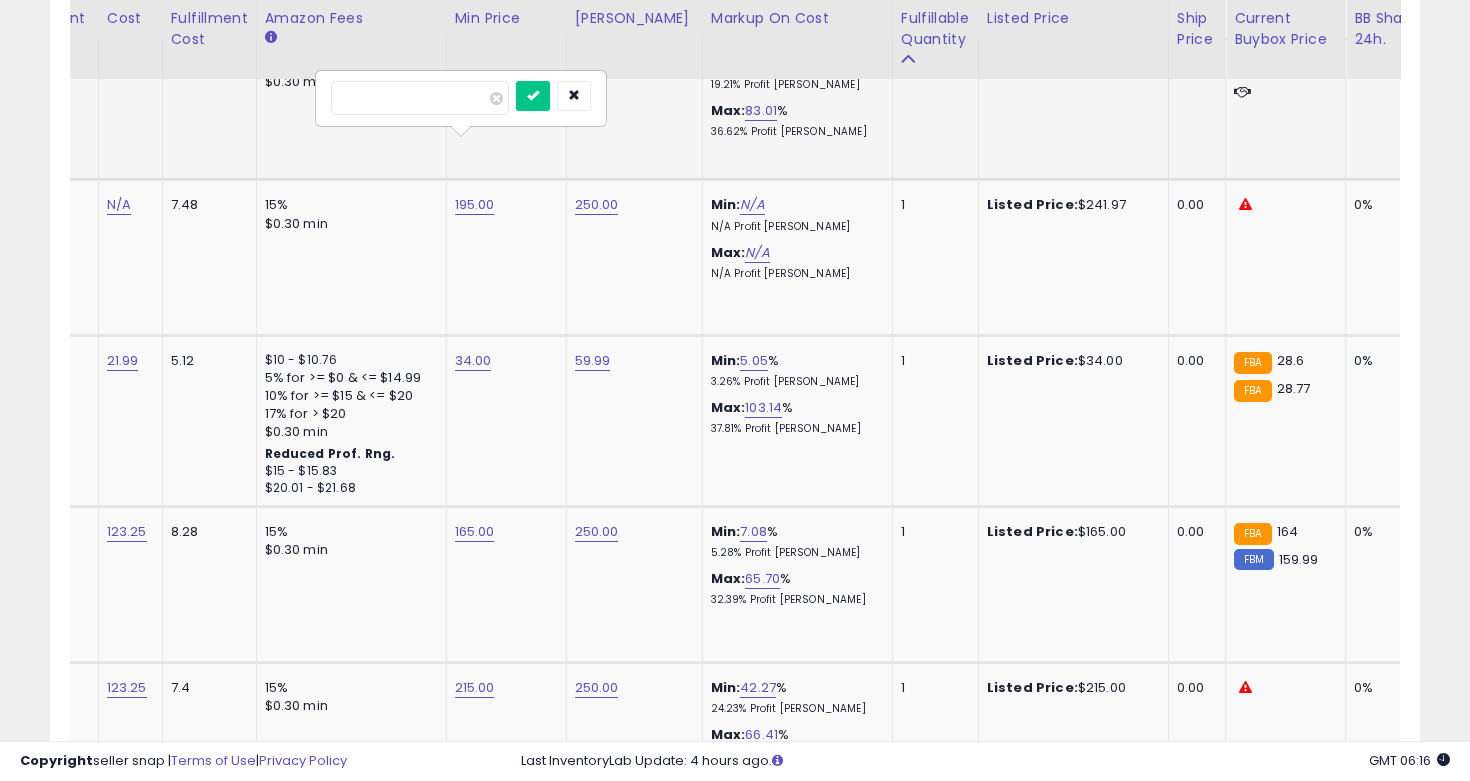 drag, startPoint x: 421, startPoint y: 103, endPoint x: 273, endPoint y: 101, distance: 148.01352 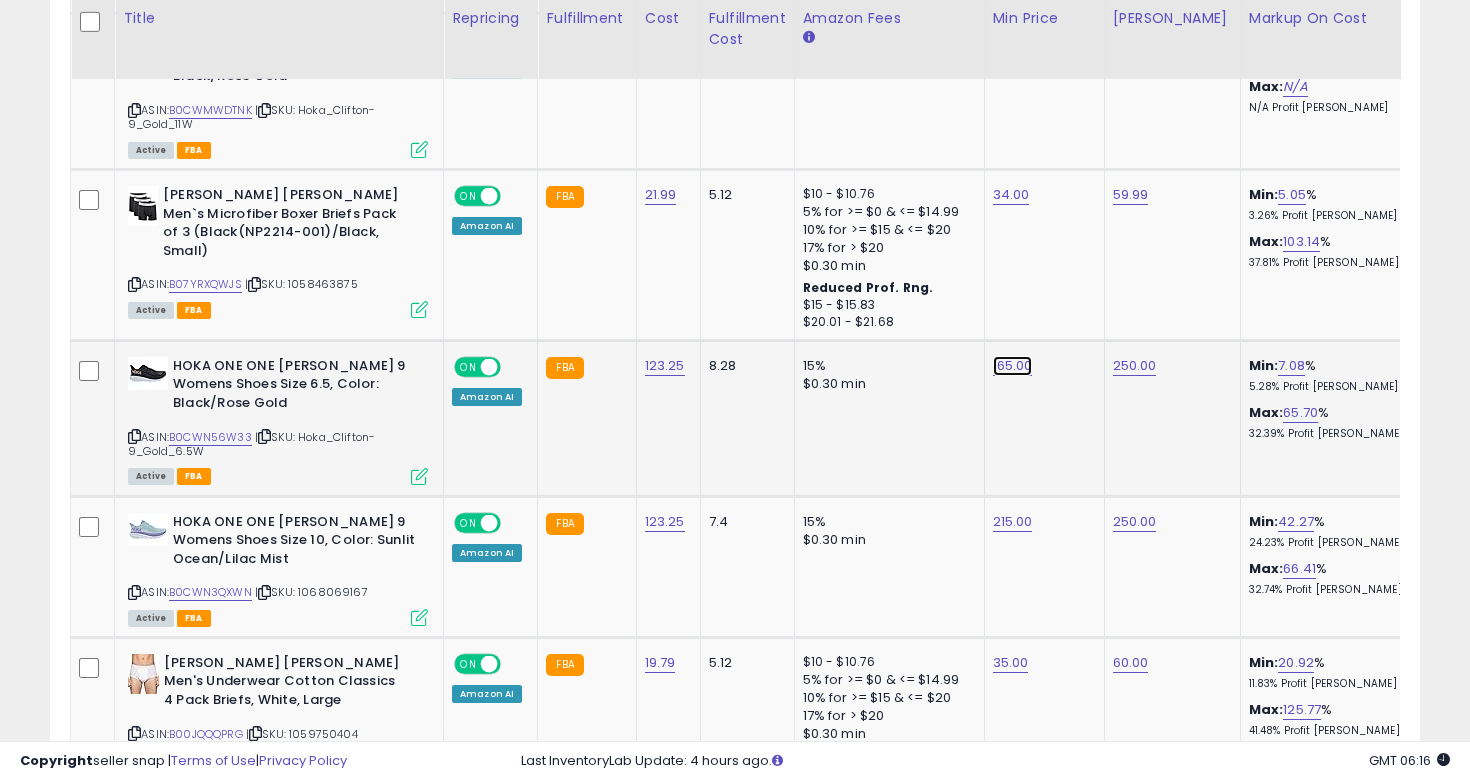 click on "165.00" at bounding box center (1010, -2731) 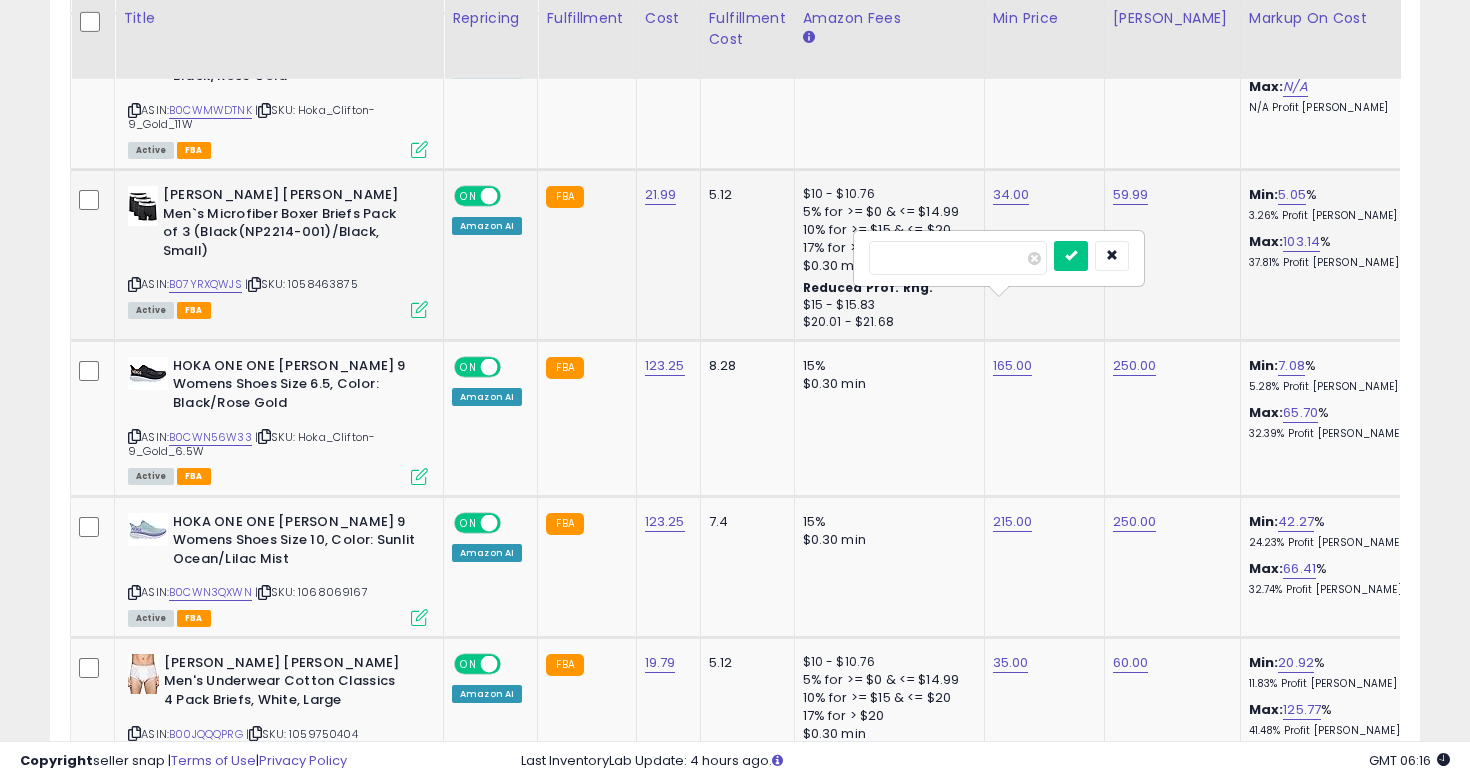 drag, startPoint x: 944, startPoint y: 263, endPoint x: 820, endPoint y: 255, distance: 124.2578 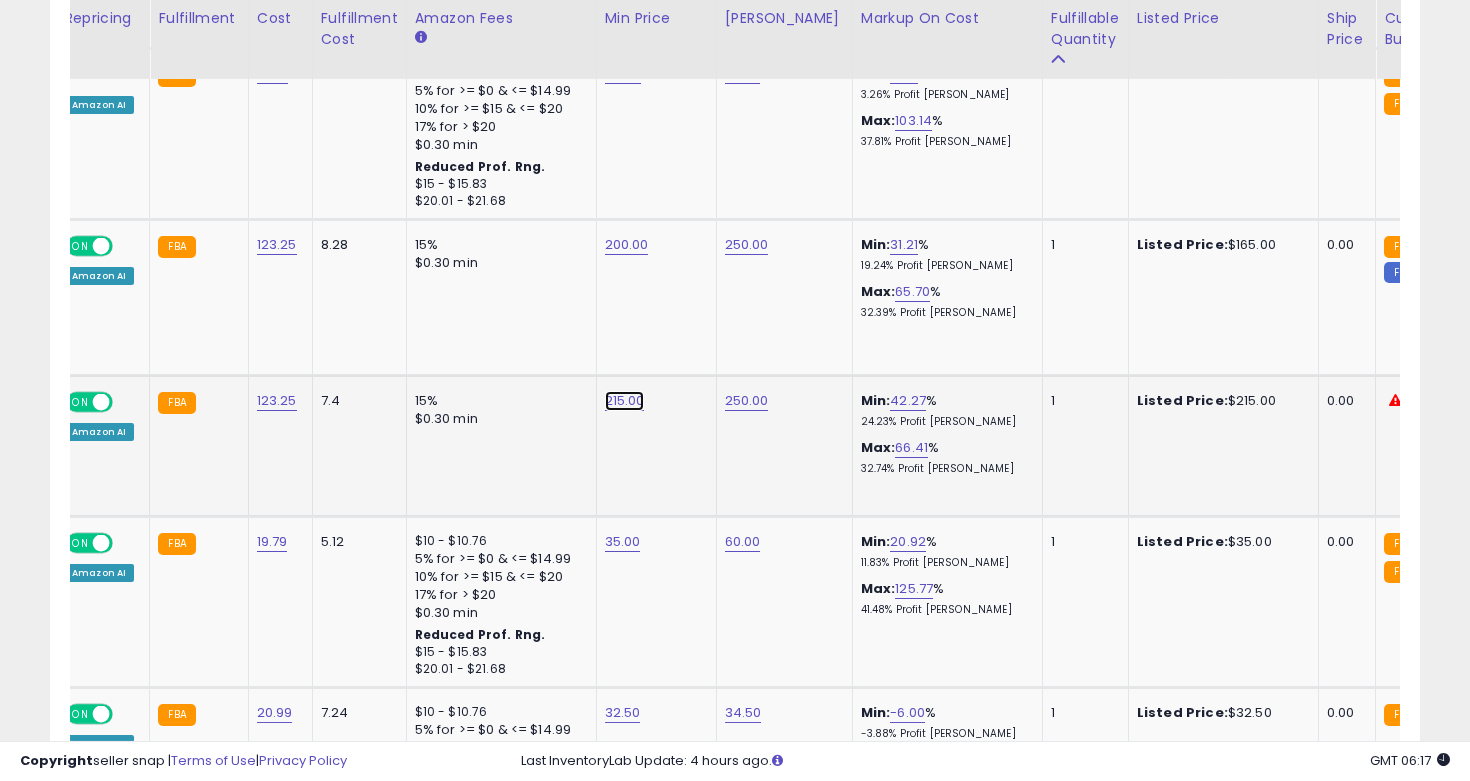 click on "215.00" at bounding box center [622, -2852] 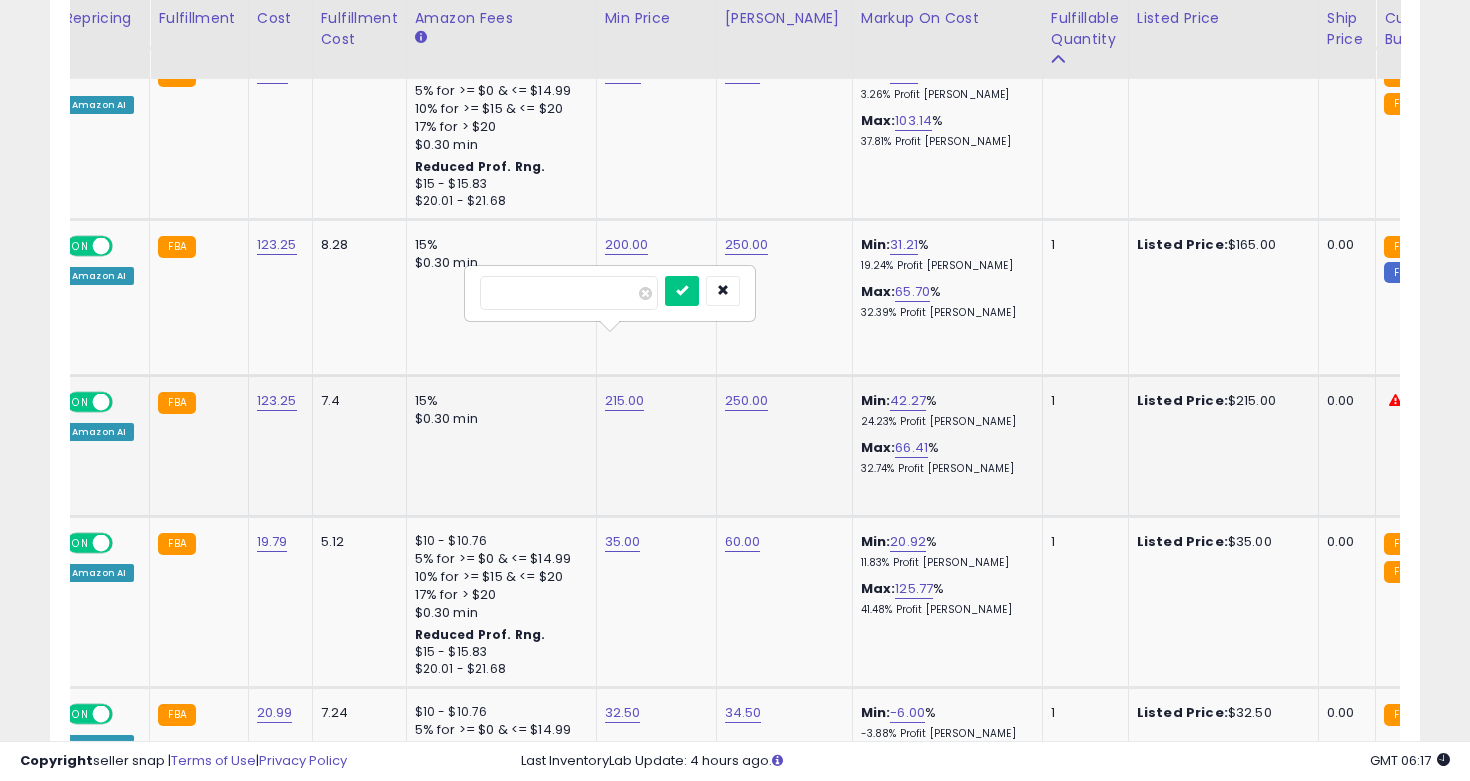drag, startPoint x: 552, startPoint y: 296, endPoint x: 502, endPoint y: 293, distance: 50.08992 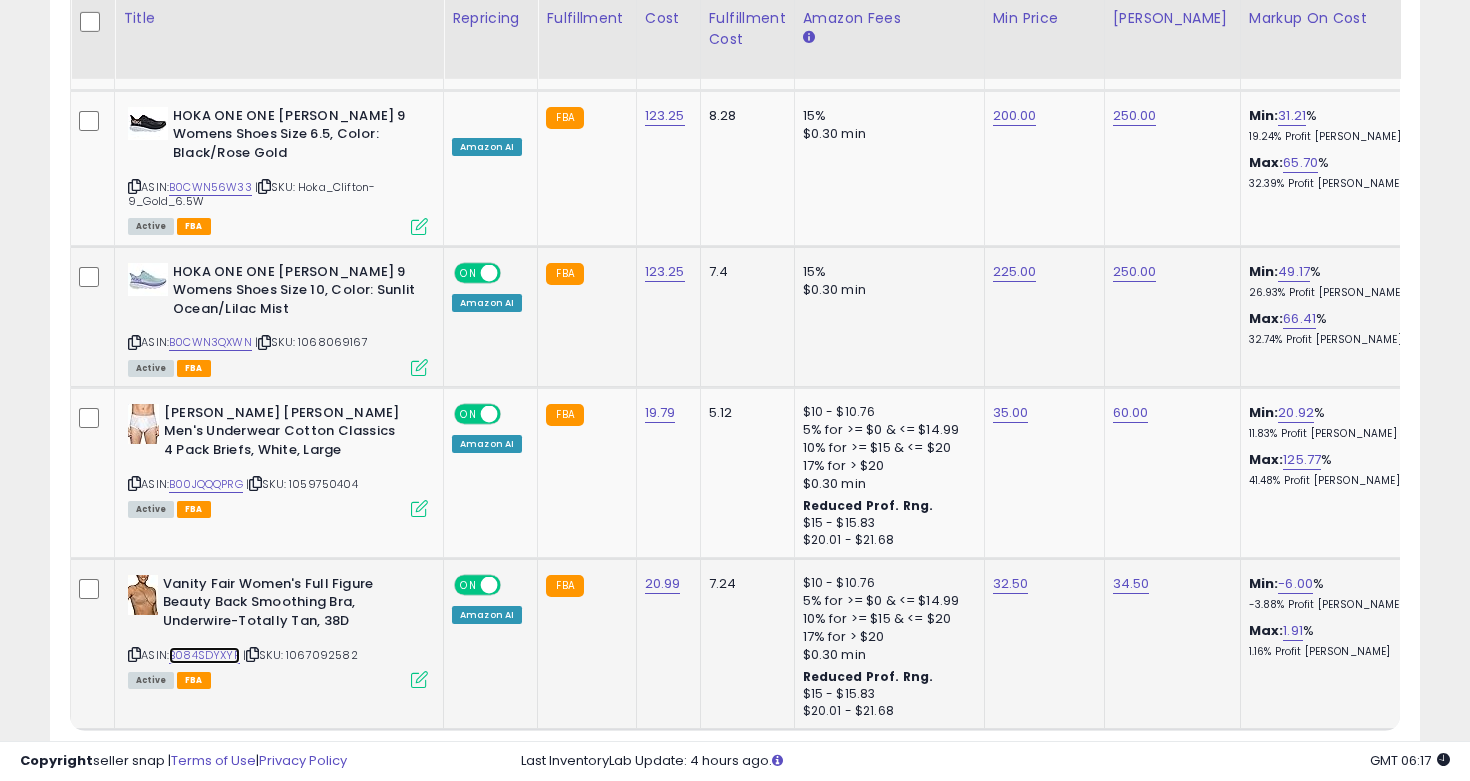 click on "B084SDYXYP" at bounding box center [204, 655] 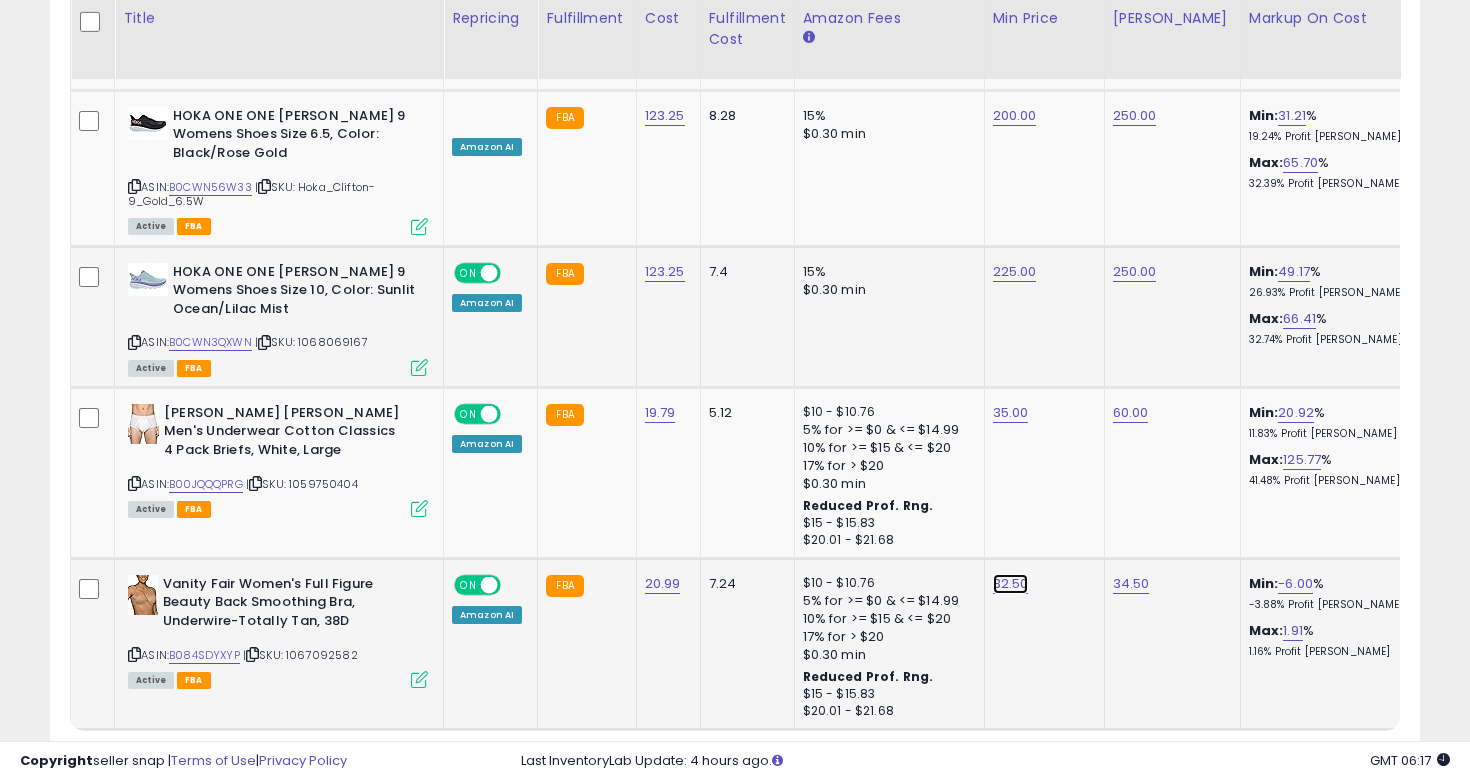 click on "32.50" at bounding box center (1010, -2981) 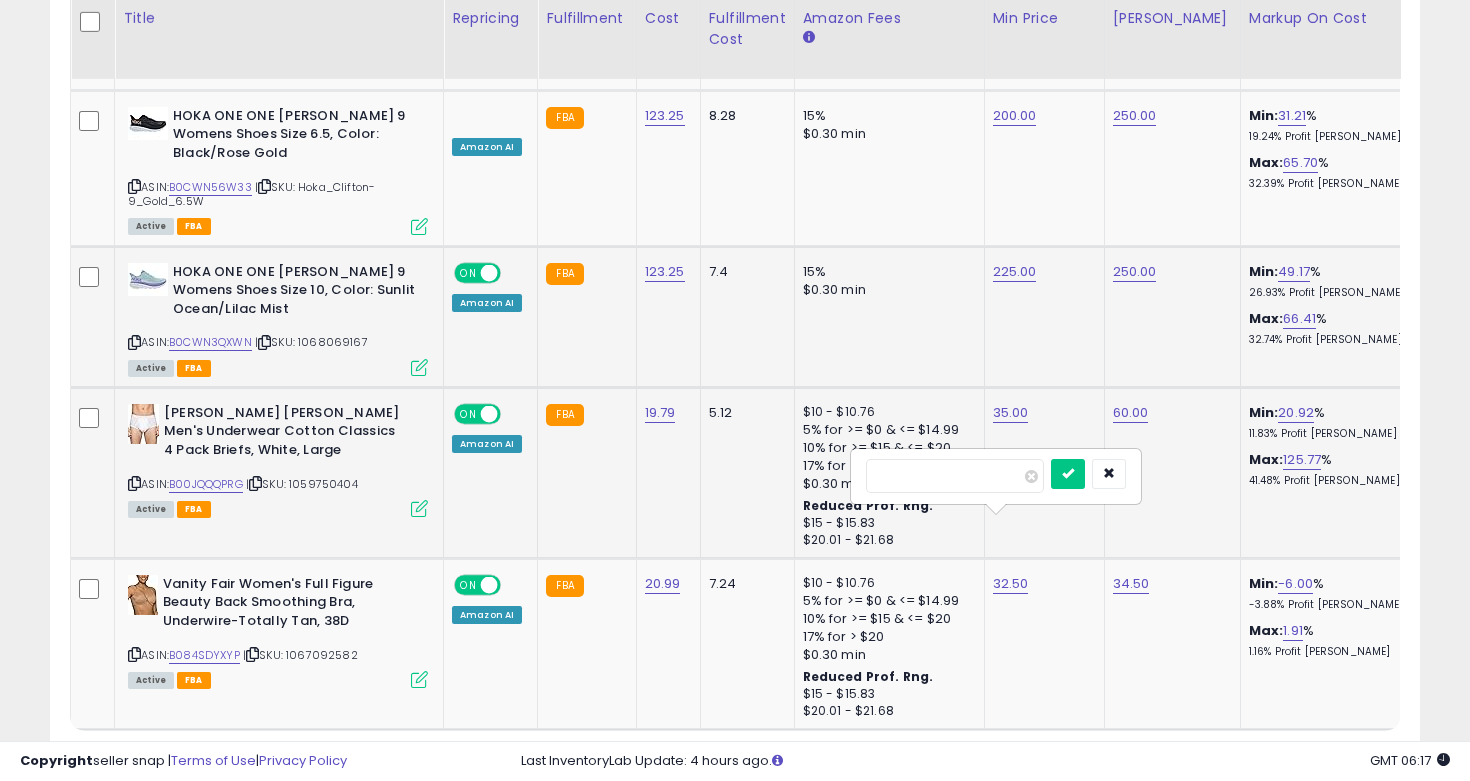 drag, startPoint x: 984, startPoint y: 486, endPoint x: 805, endPoint y: 464, distance: 180.3469 